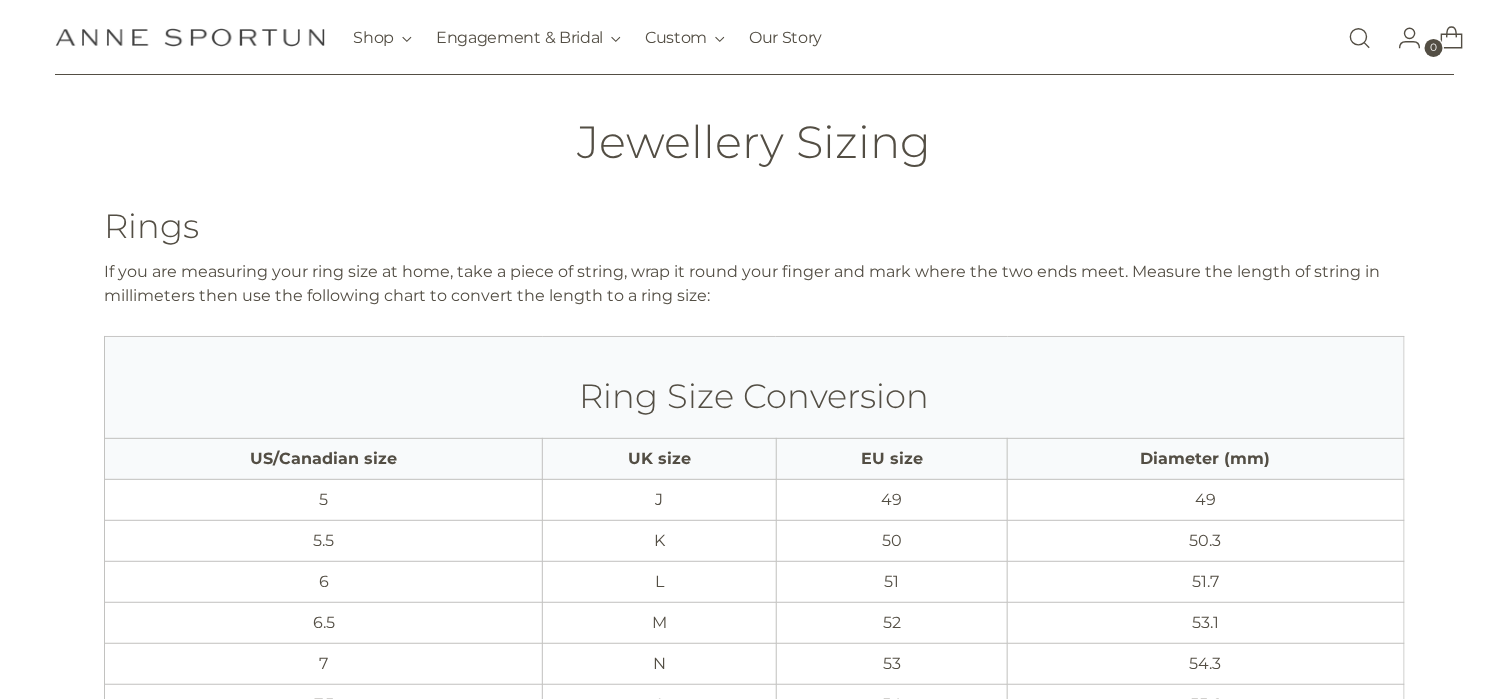 scroll, scrollTop: 100, scrollLeft: 0, axis: vertical 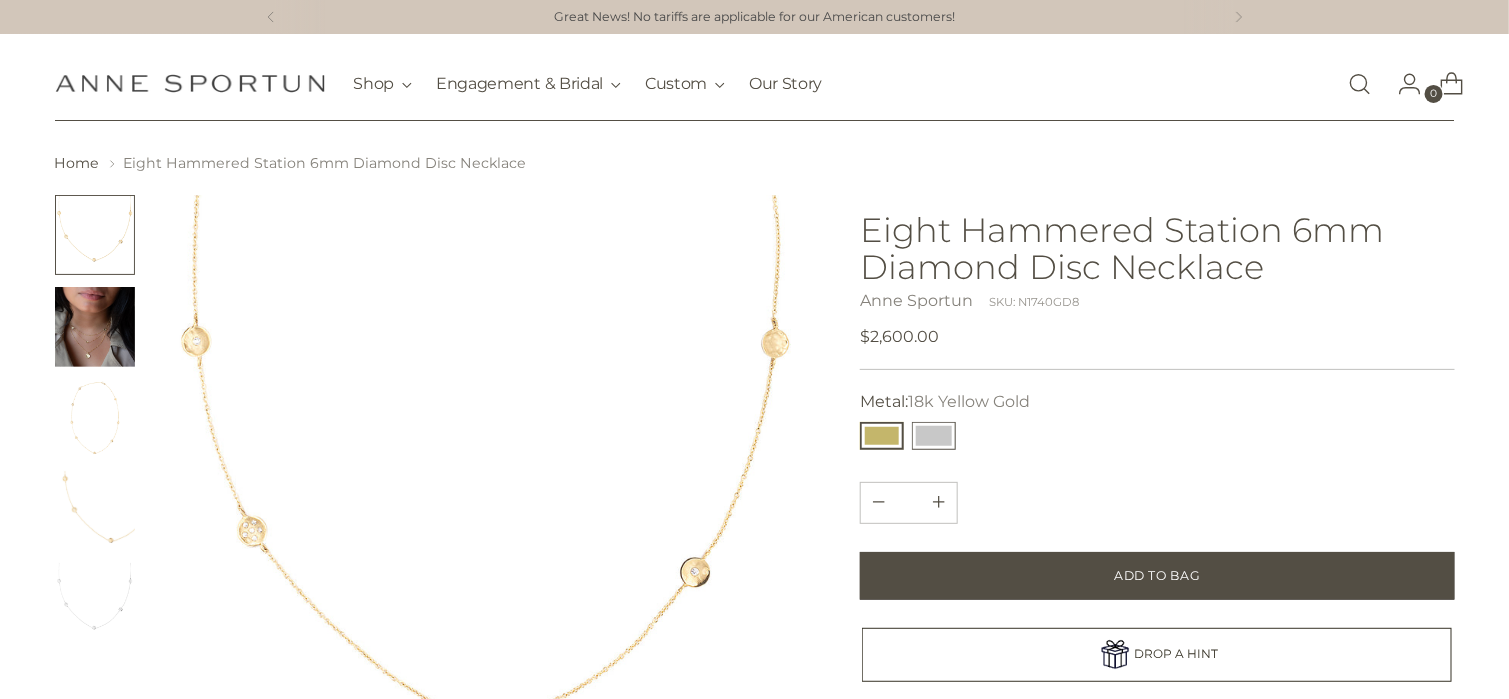 click at bounding box center (934, 436) 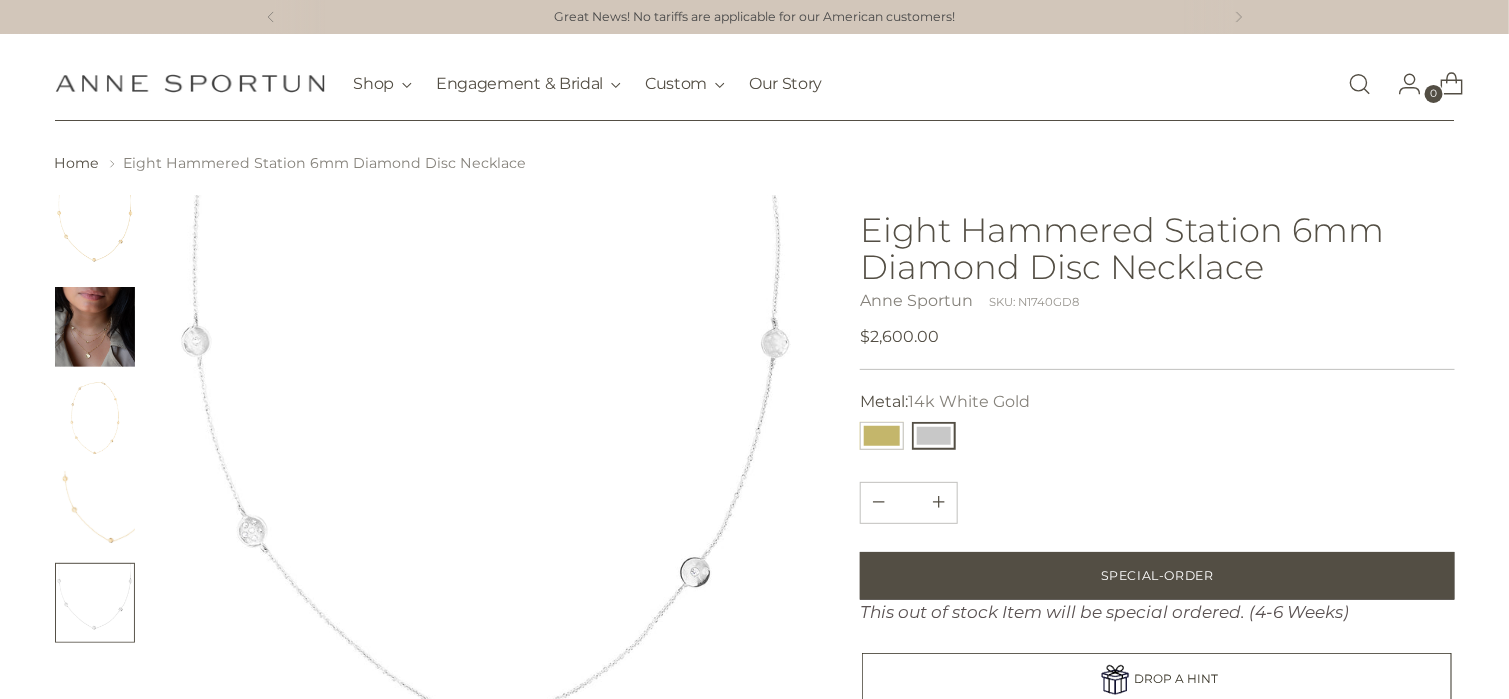 click at bounding box center [487, 519] 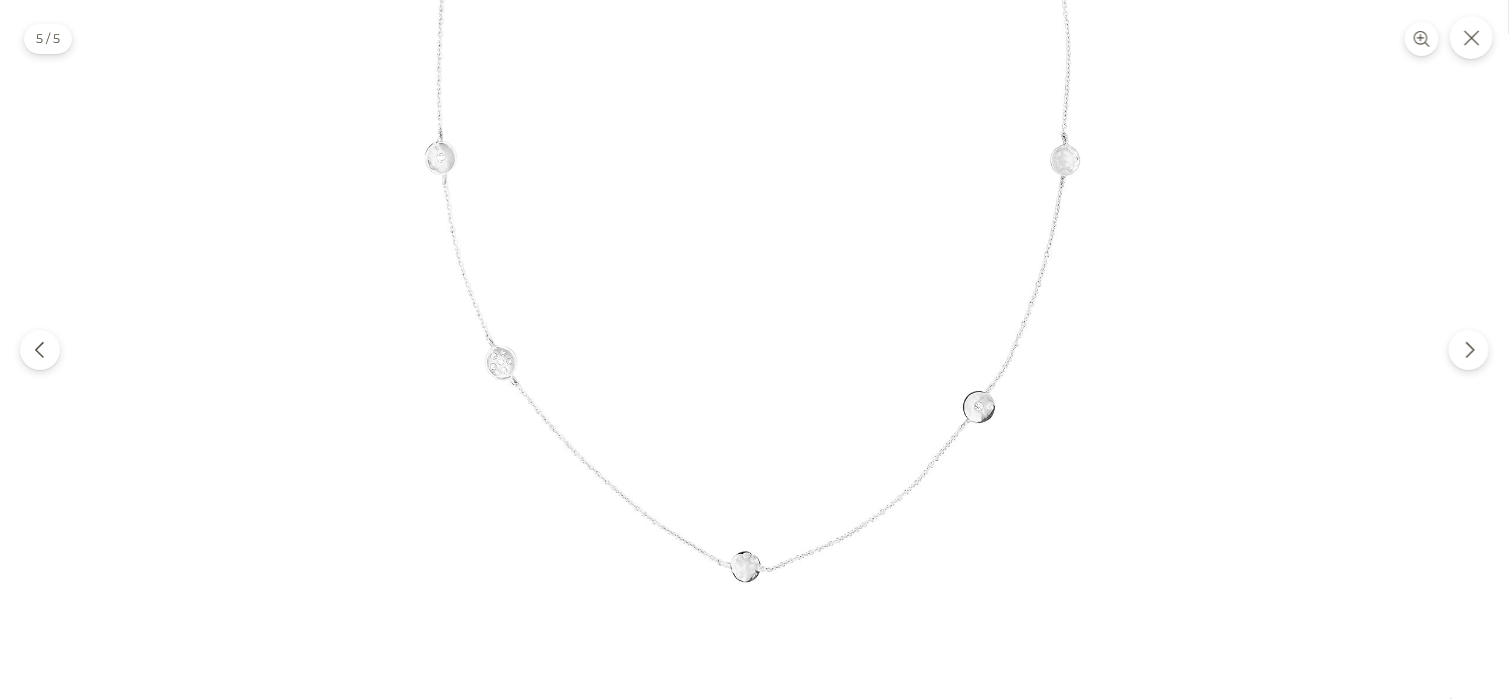 click at bounding box center [754, 349] 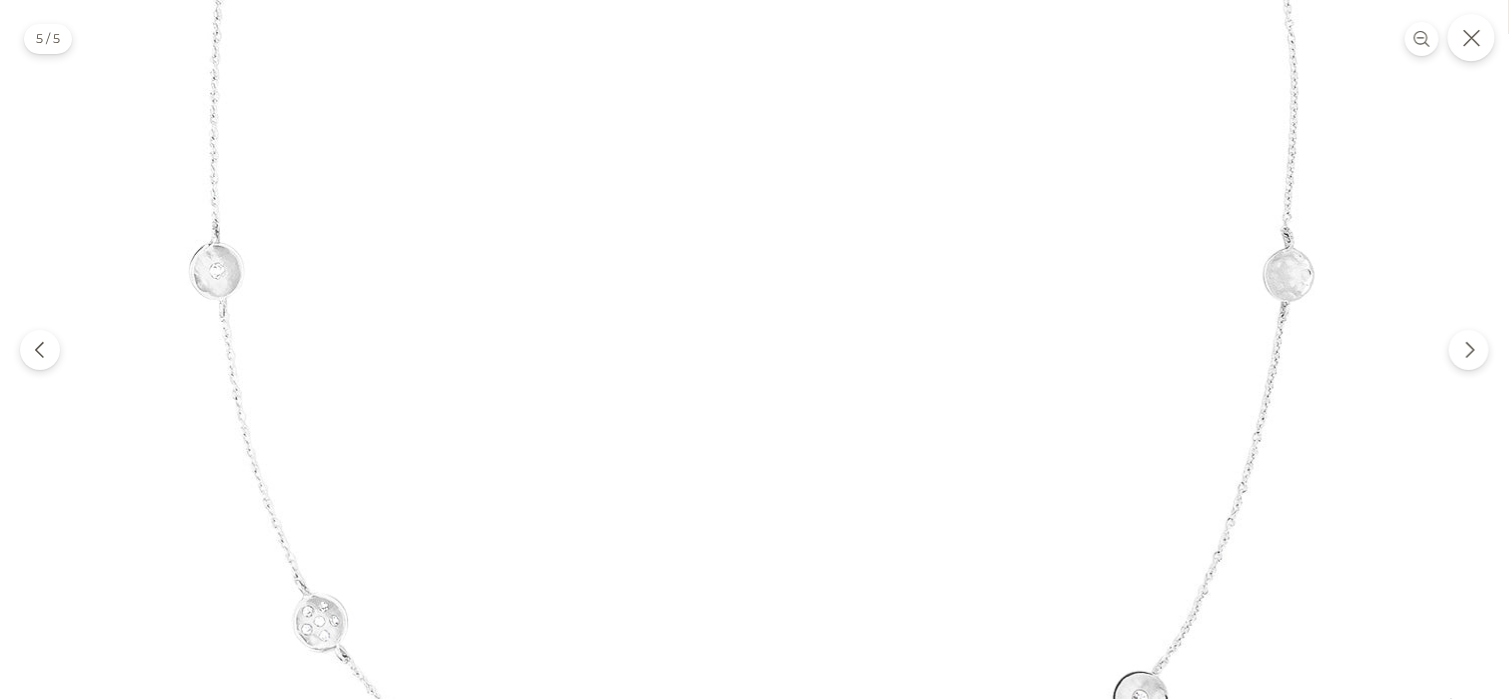 click 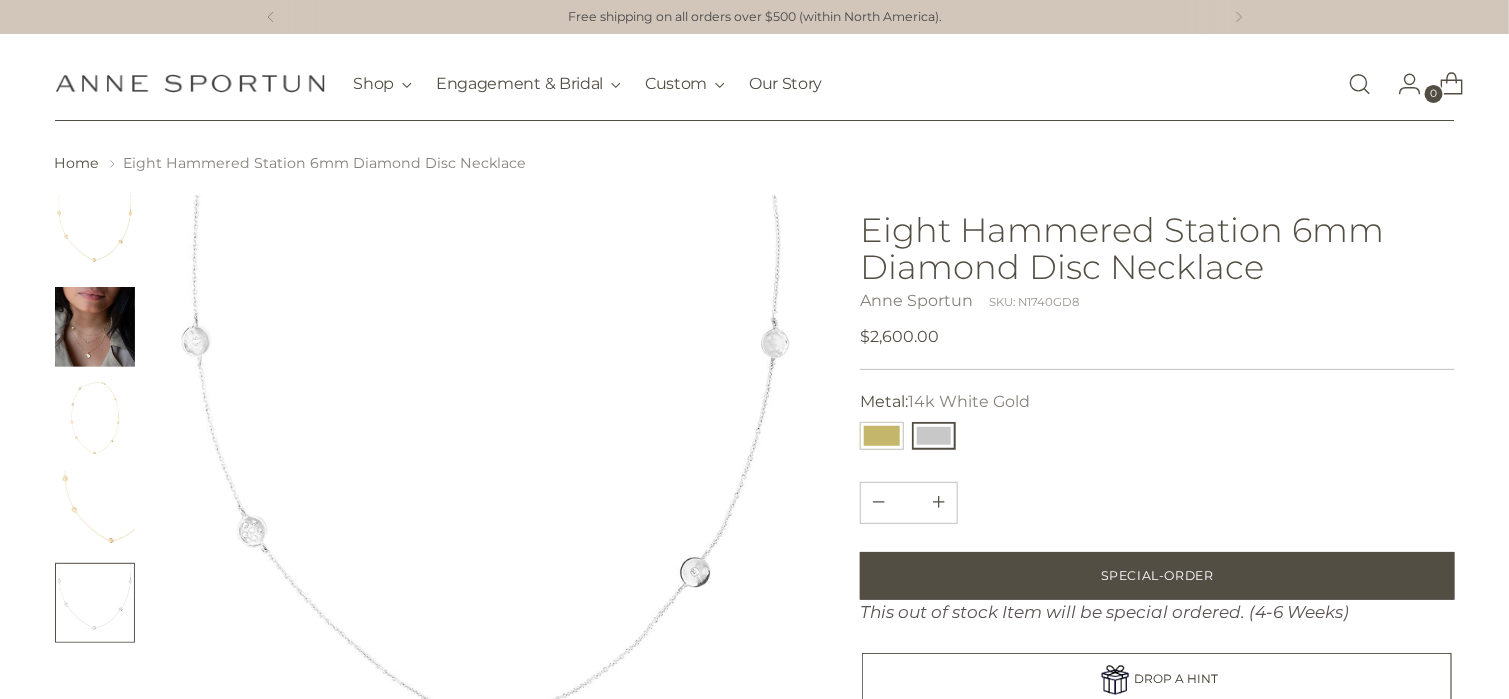 click at bounding box center (95, 327) 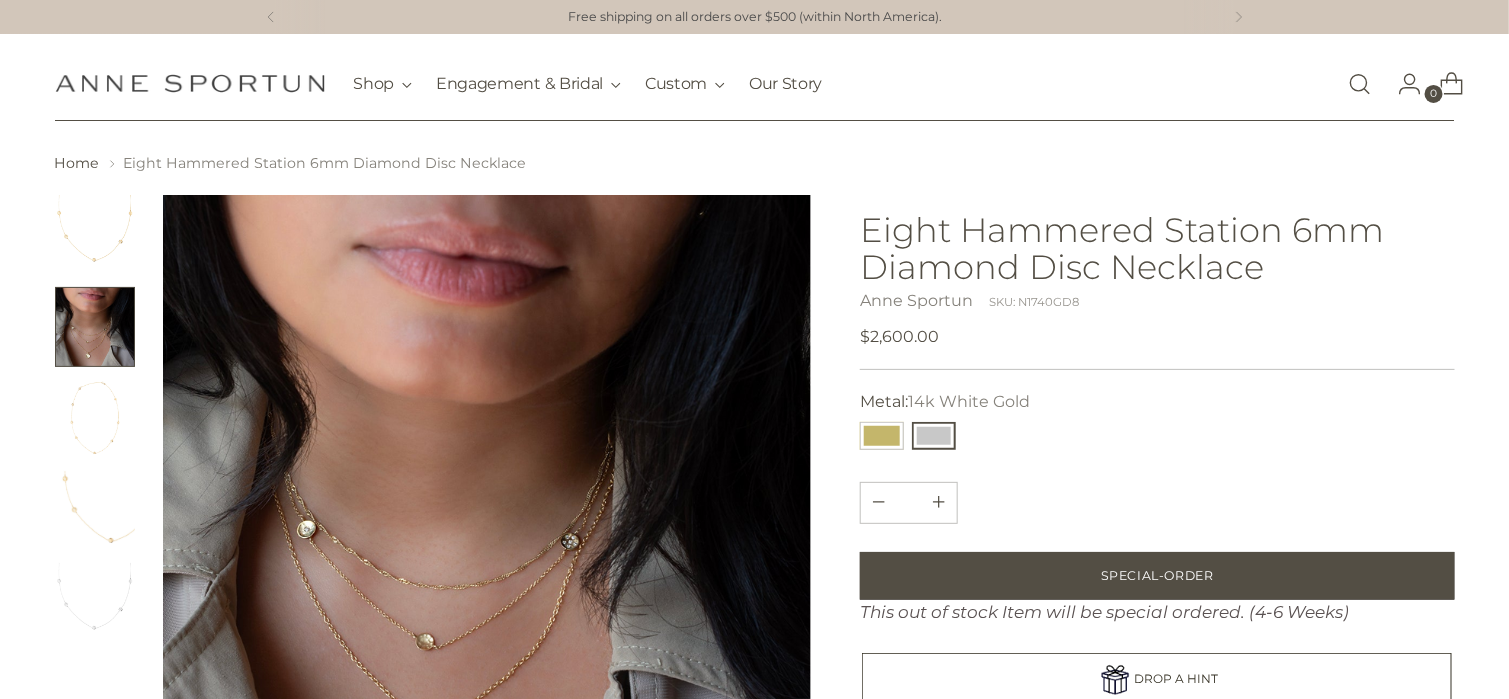 click at bounding box center (95, 419) 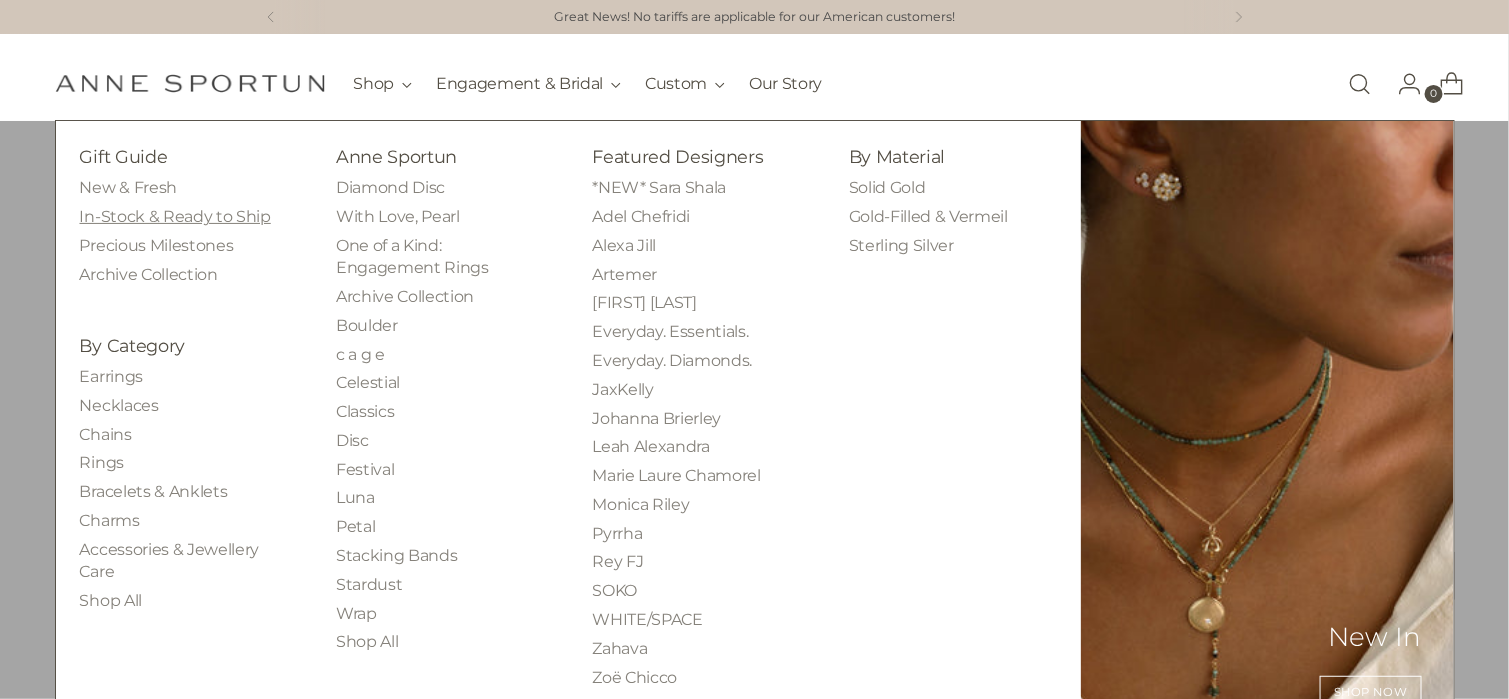 click on "In-Stock & Ready to Ship" at bounding box center (175, 216) 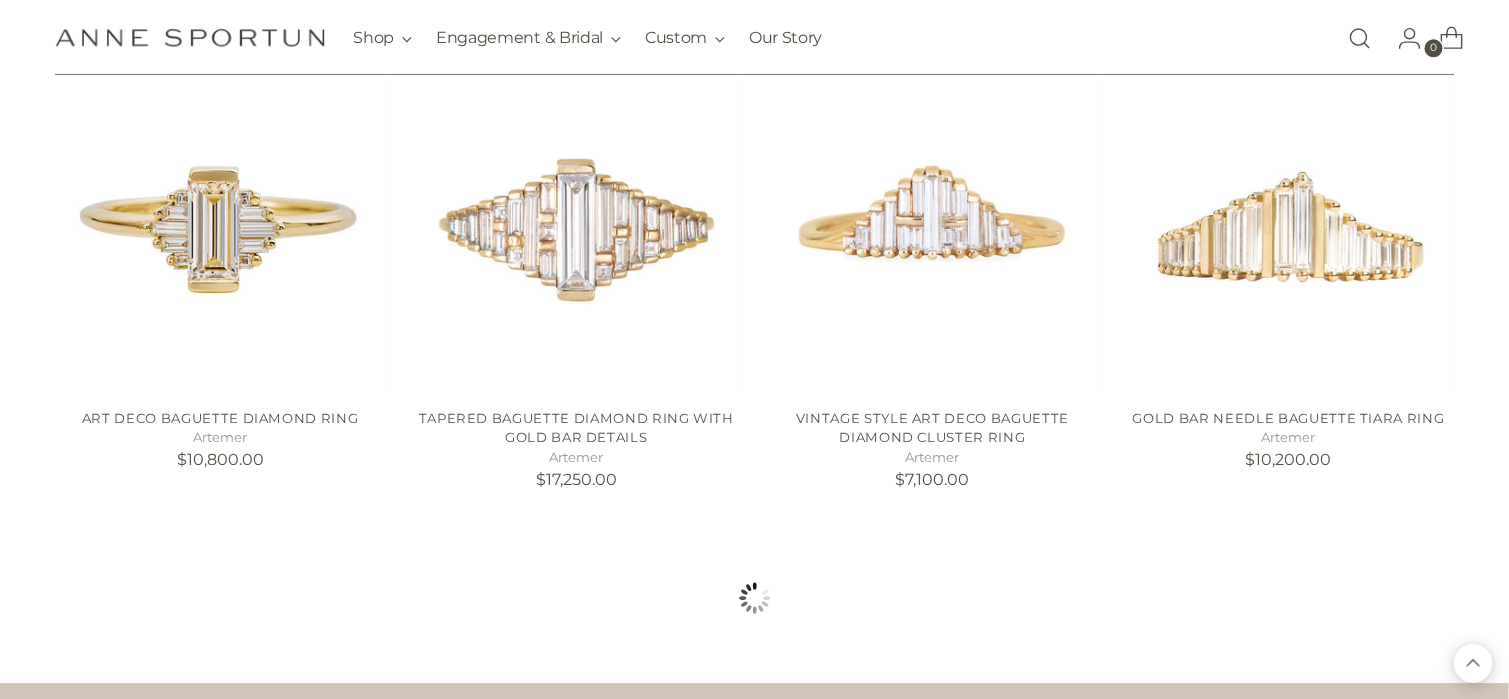 scroll, scrollTop: 1948, scrollLeft: 0, axis: vertical 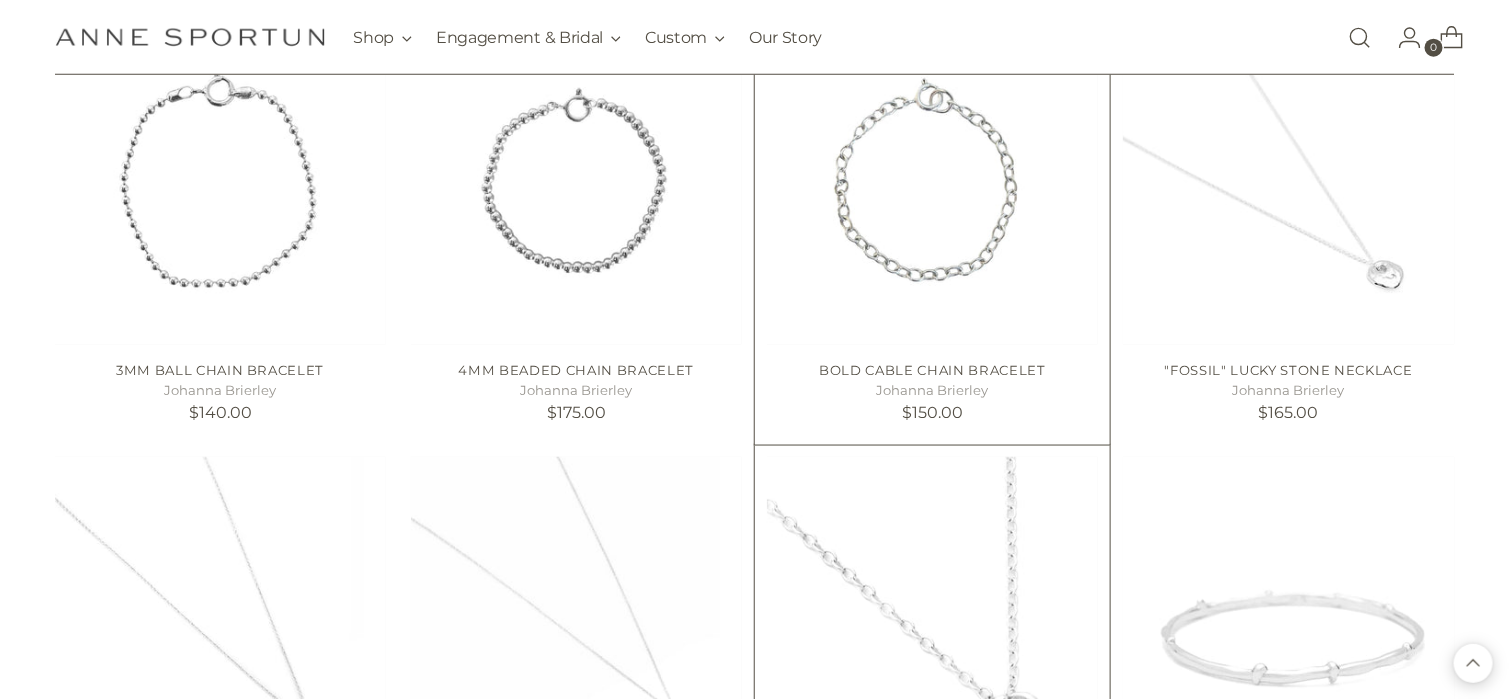 click at bounding box center (932, 179) 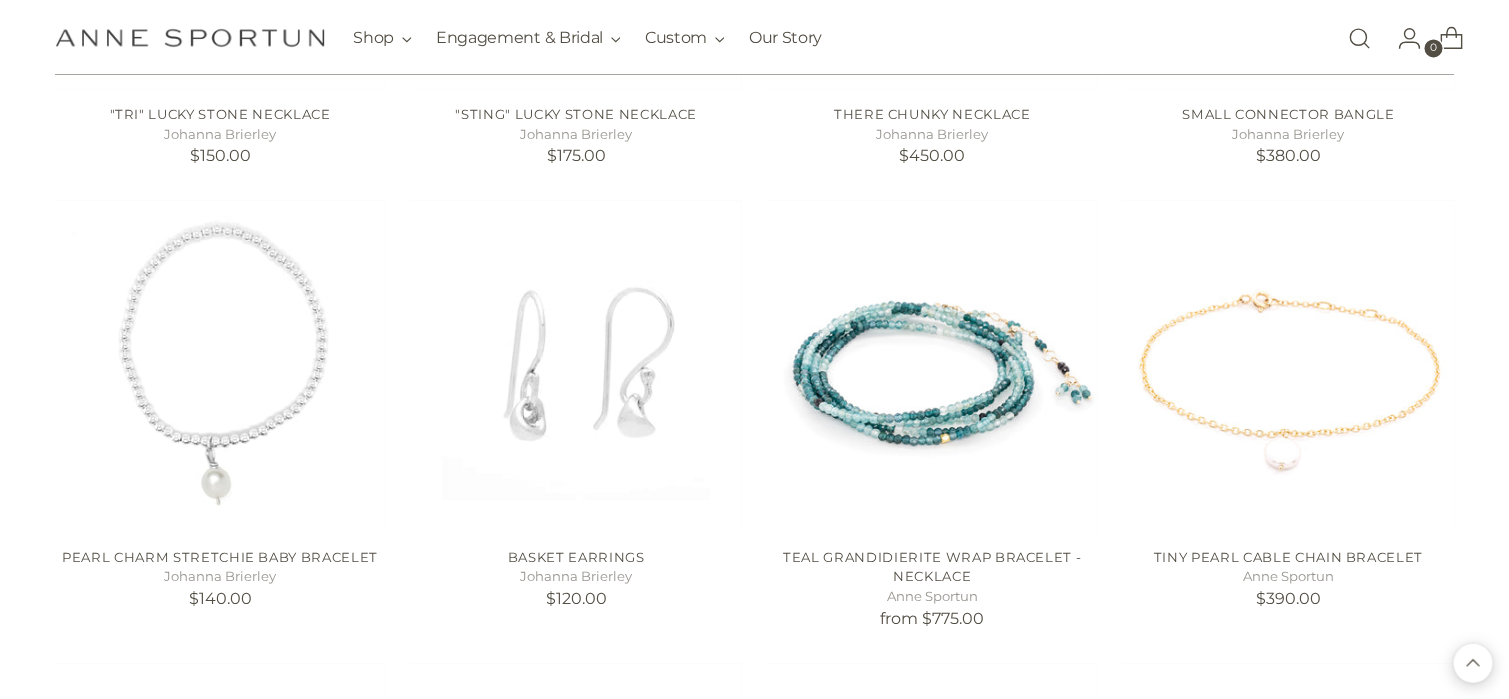 scroll, scrollTop: 7348, scrollLeft: 0, axis: vertical 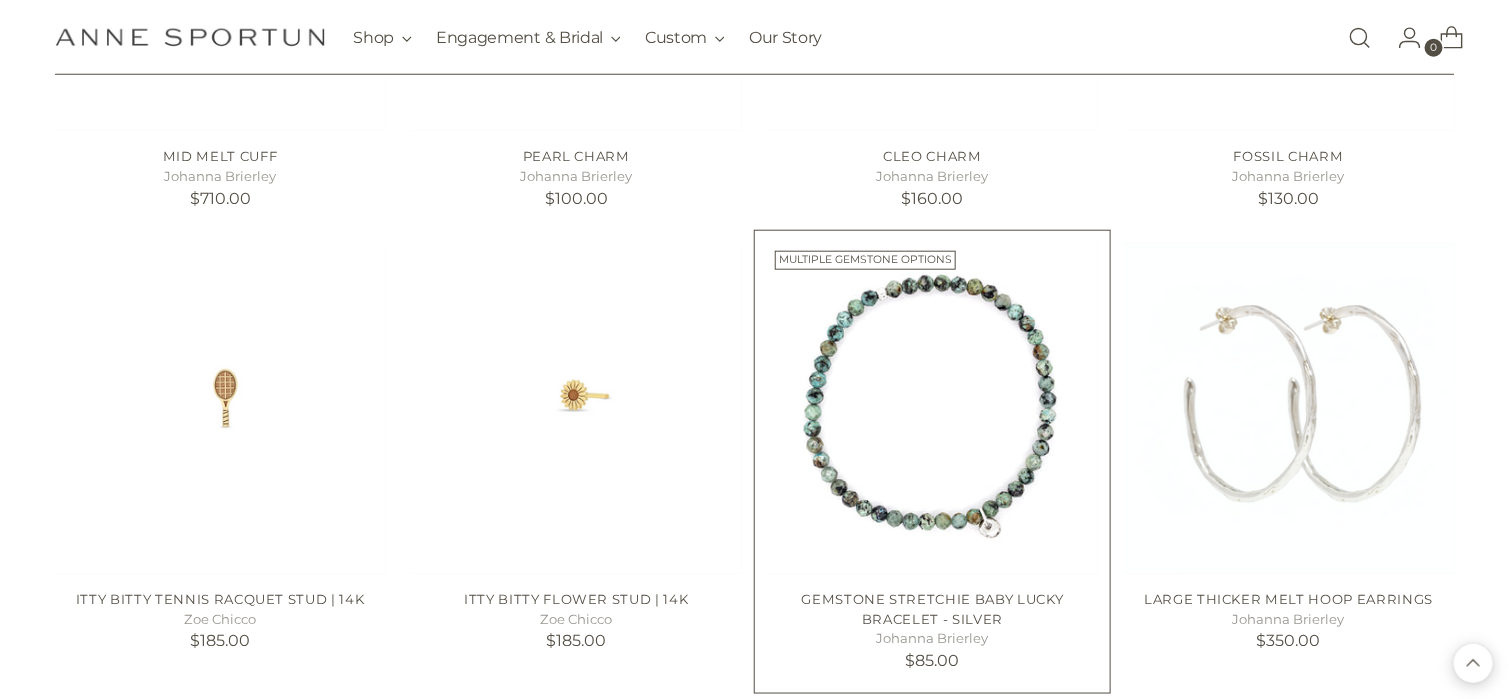 click at bounding box center (0, 0) 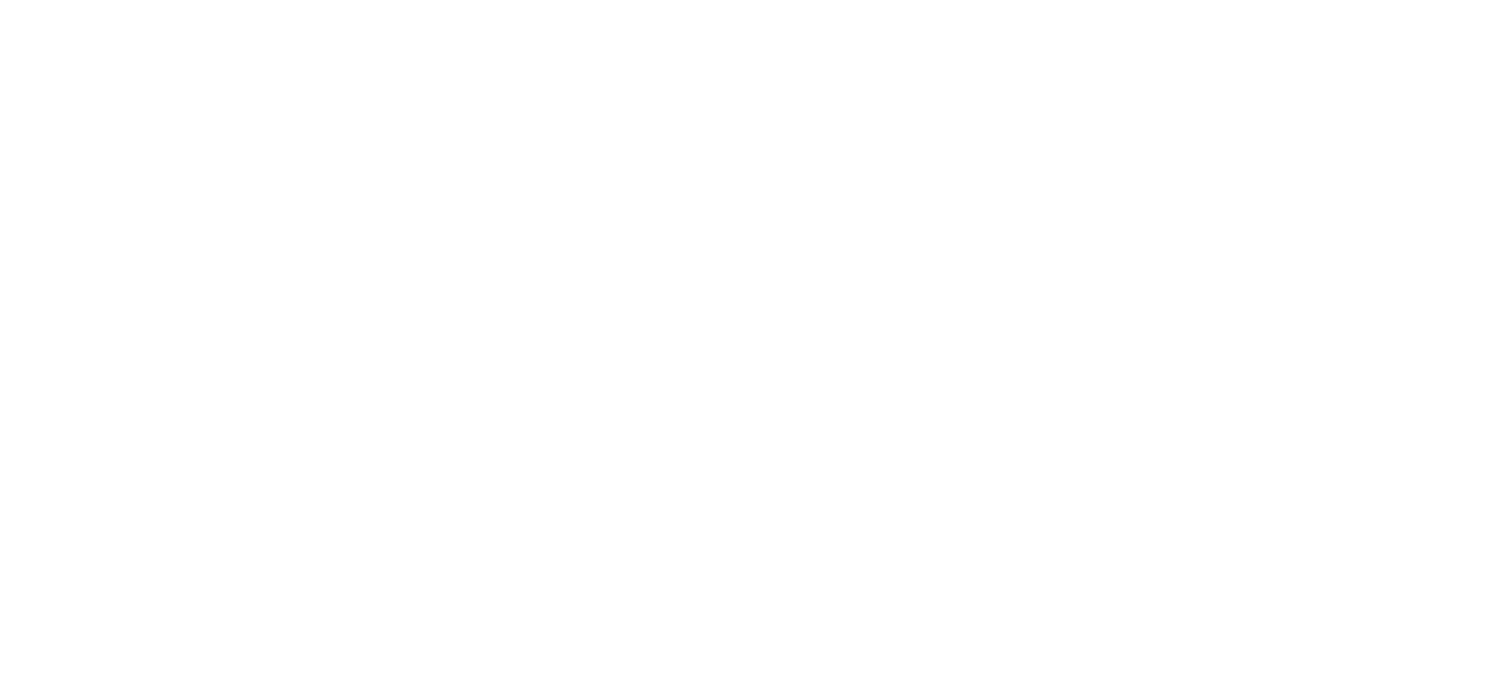 scroll, scrollTop: 0, scrollLeft: 0, axis: both 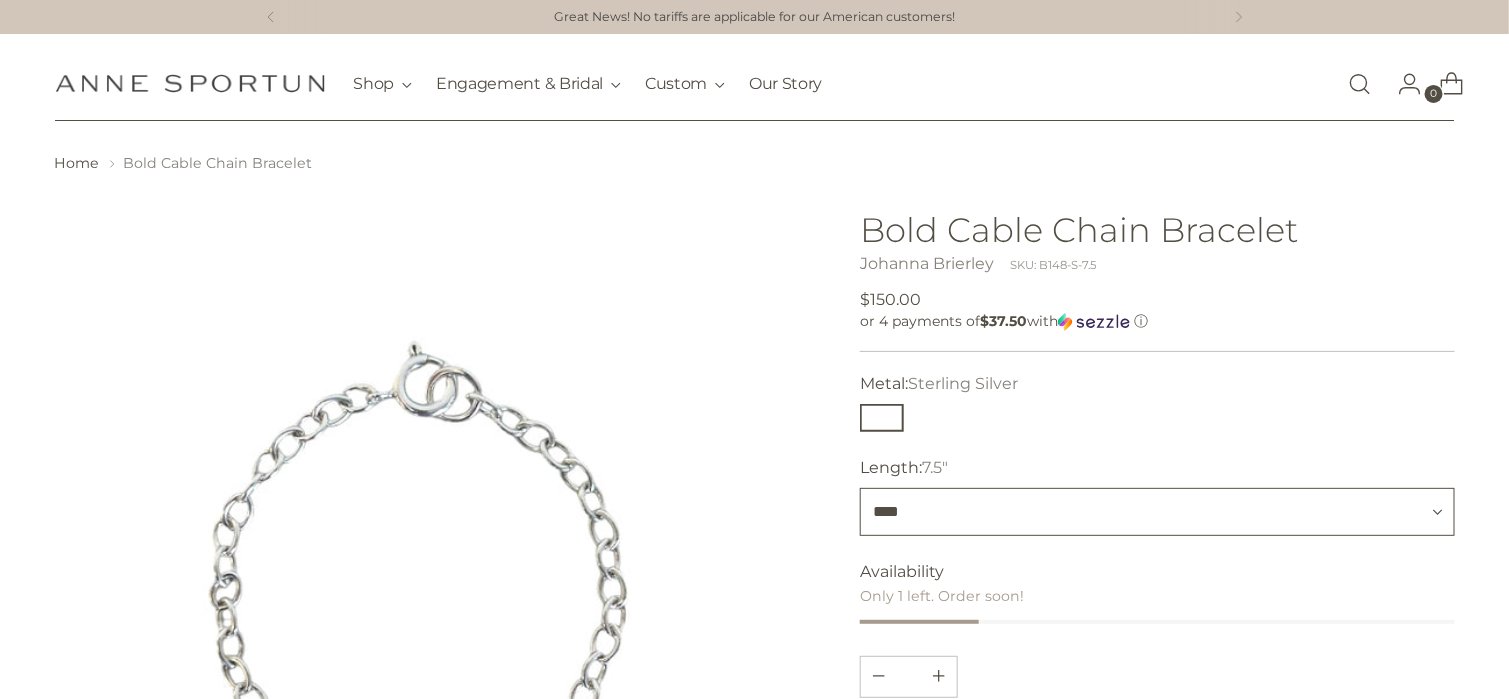 click on "****" at bounding box center [1157, 512] 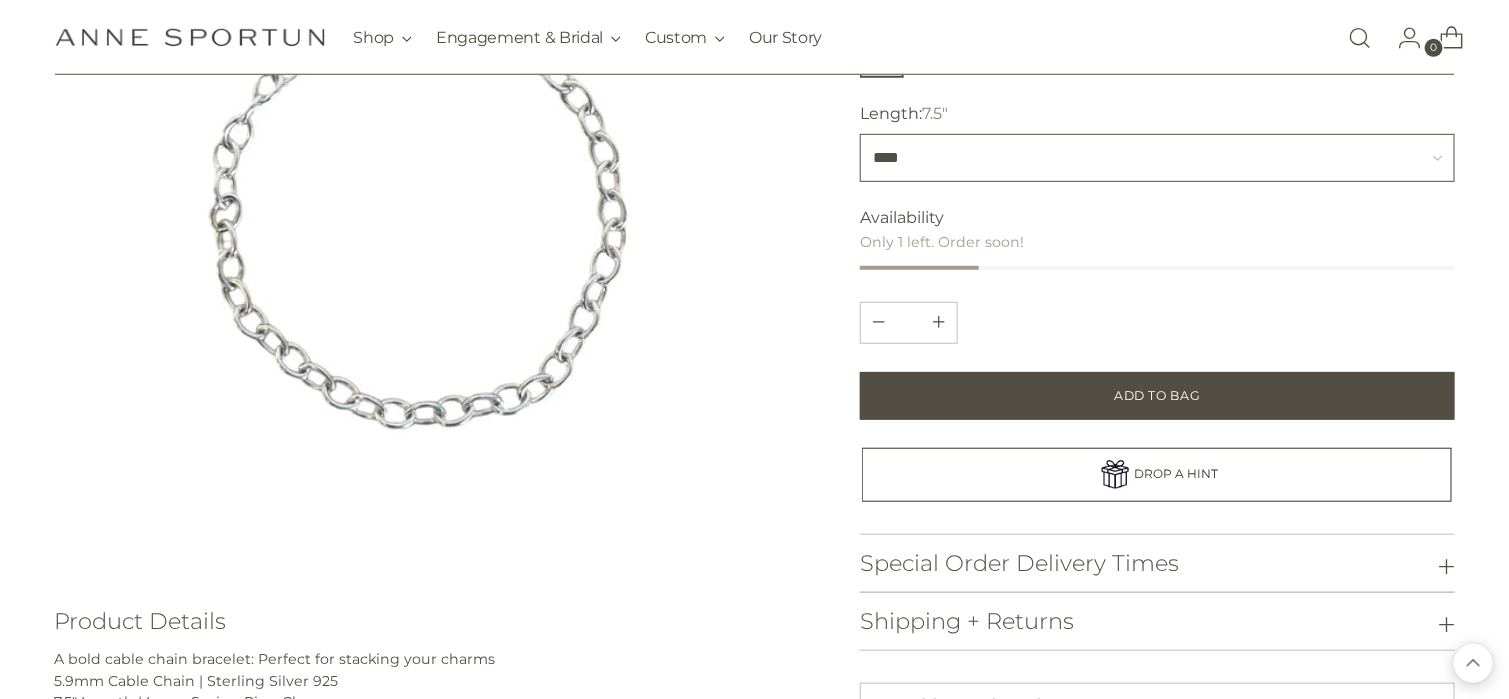 scroll, scrollTop: 300, scrollLeft: 0, axis: vertical 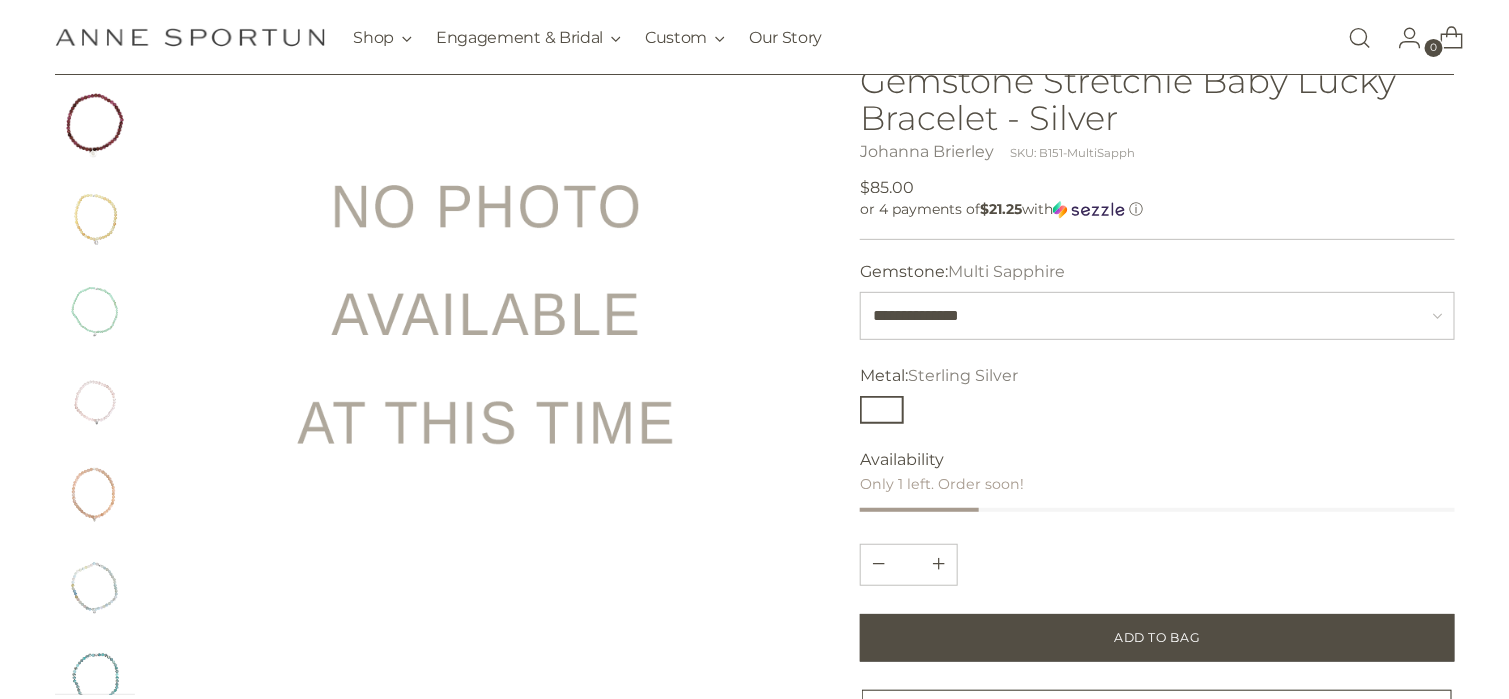 click at bounding box center [95, 219] 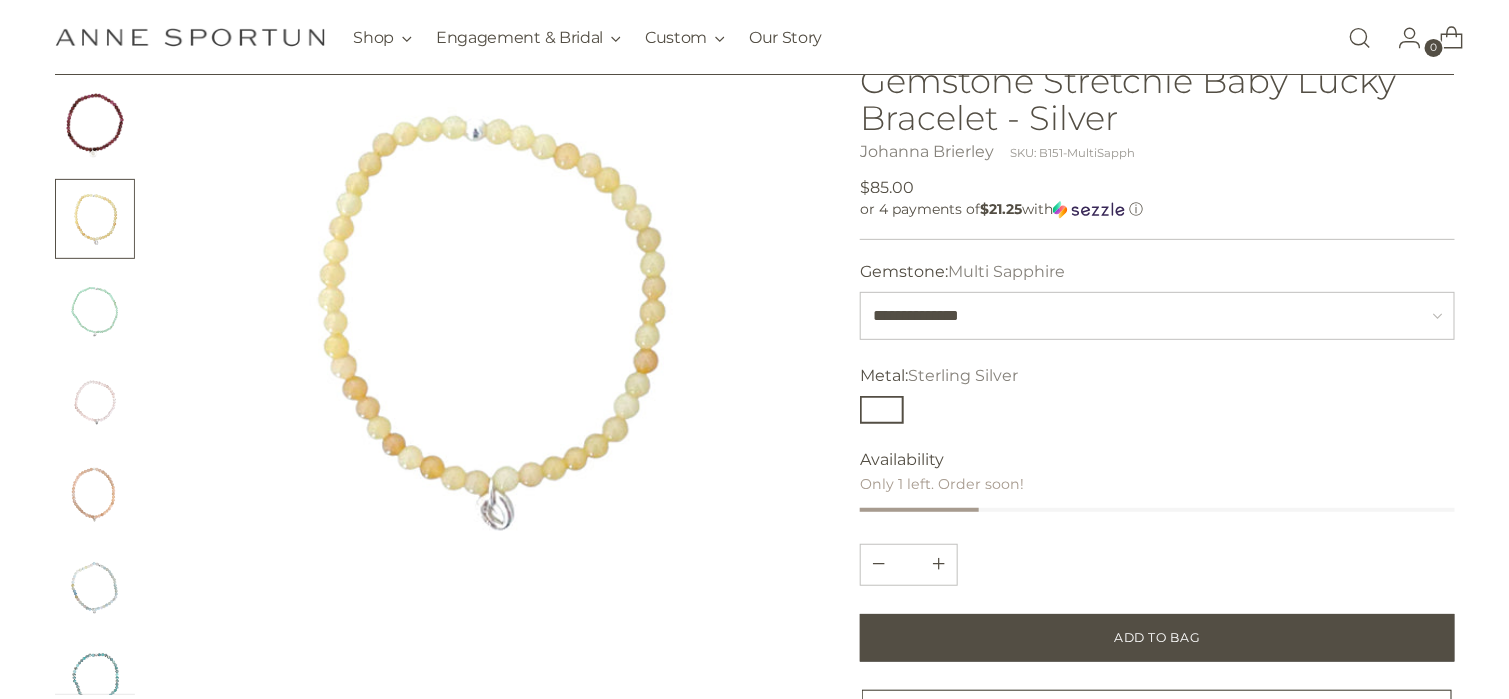 click at bounding box center (95, 771) 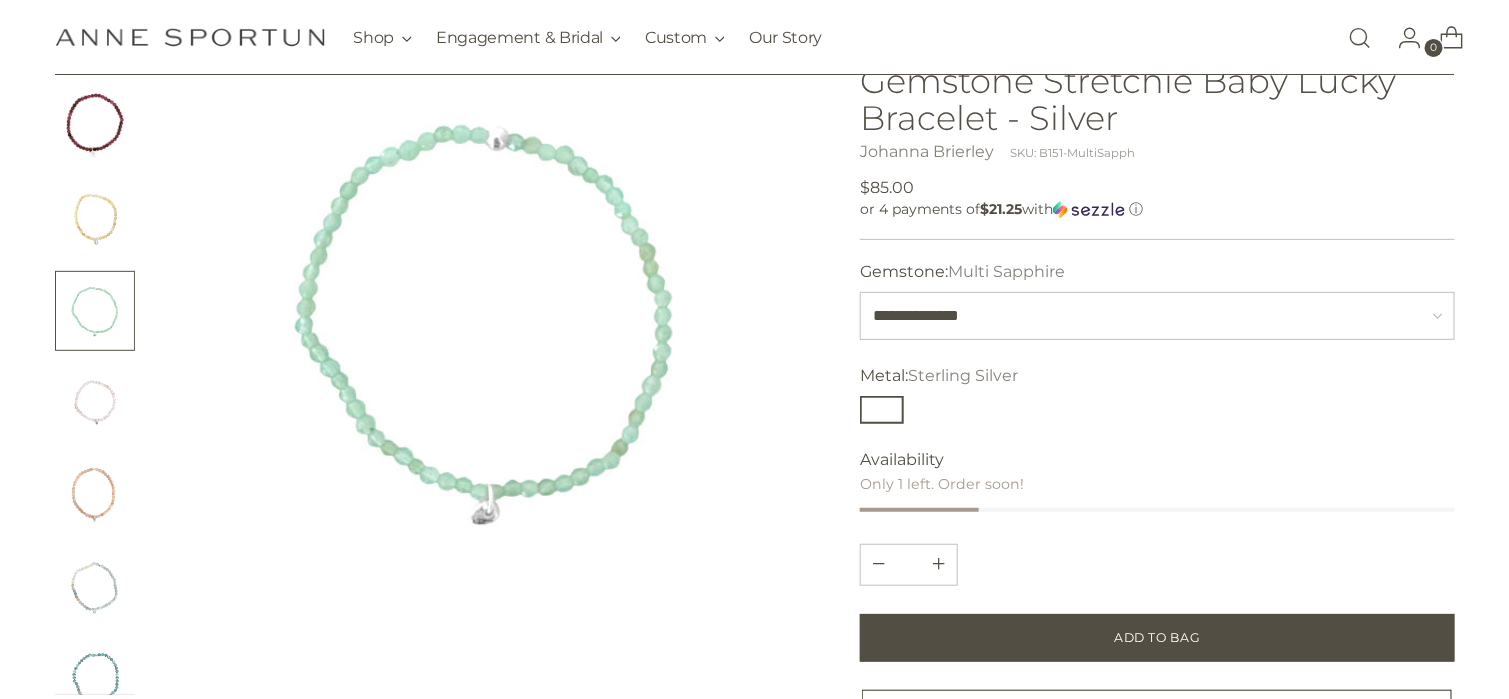 click at bounding box center [95, 403] 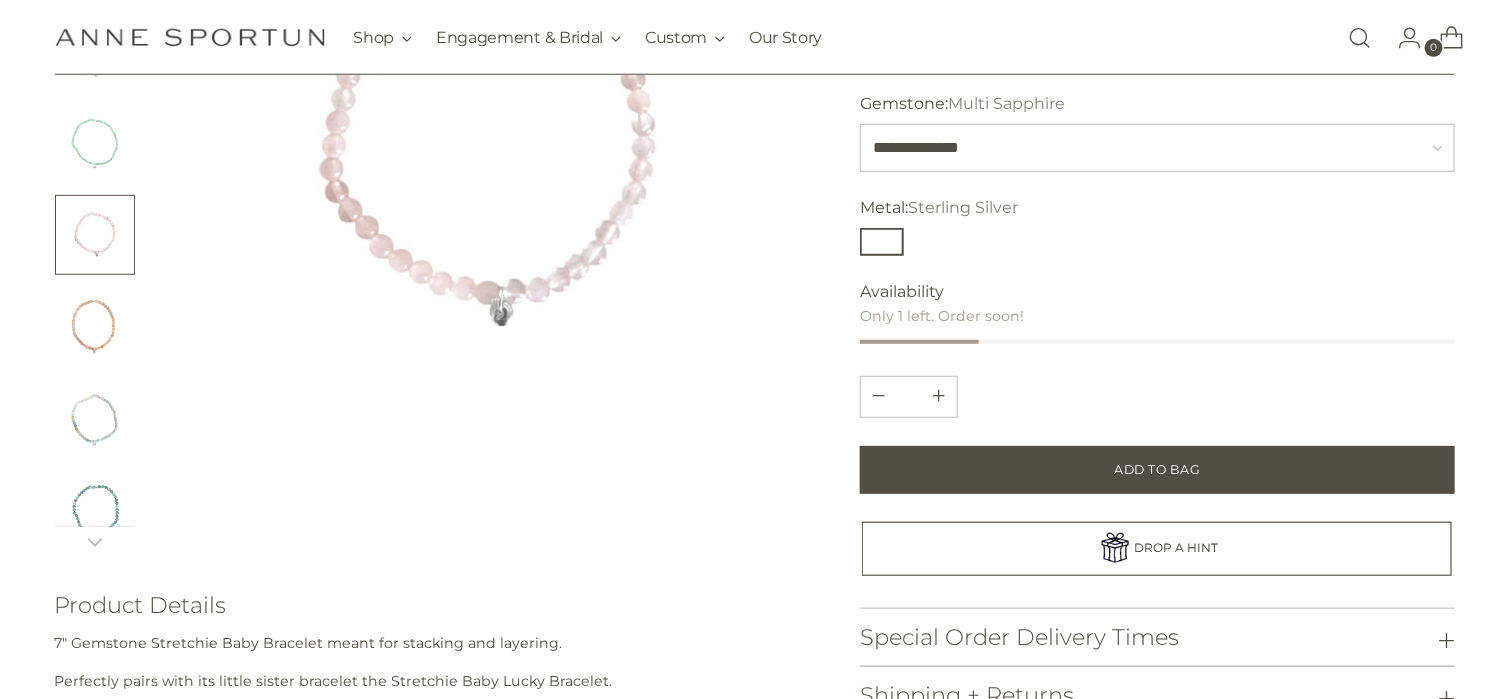 scroll, scrollTop: 400, scrollLeft: 0, axis: vertical 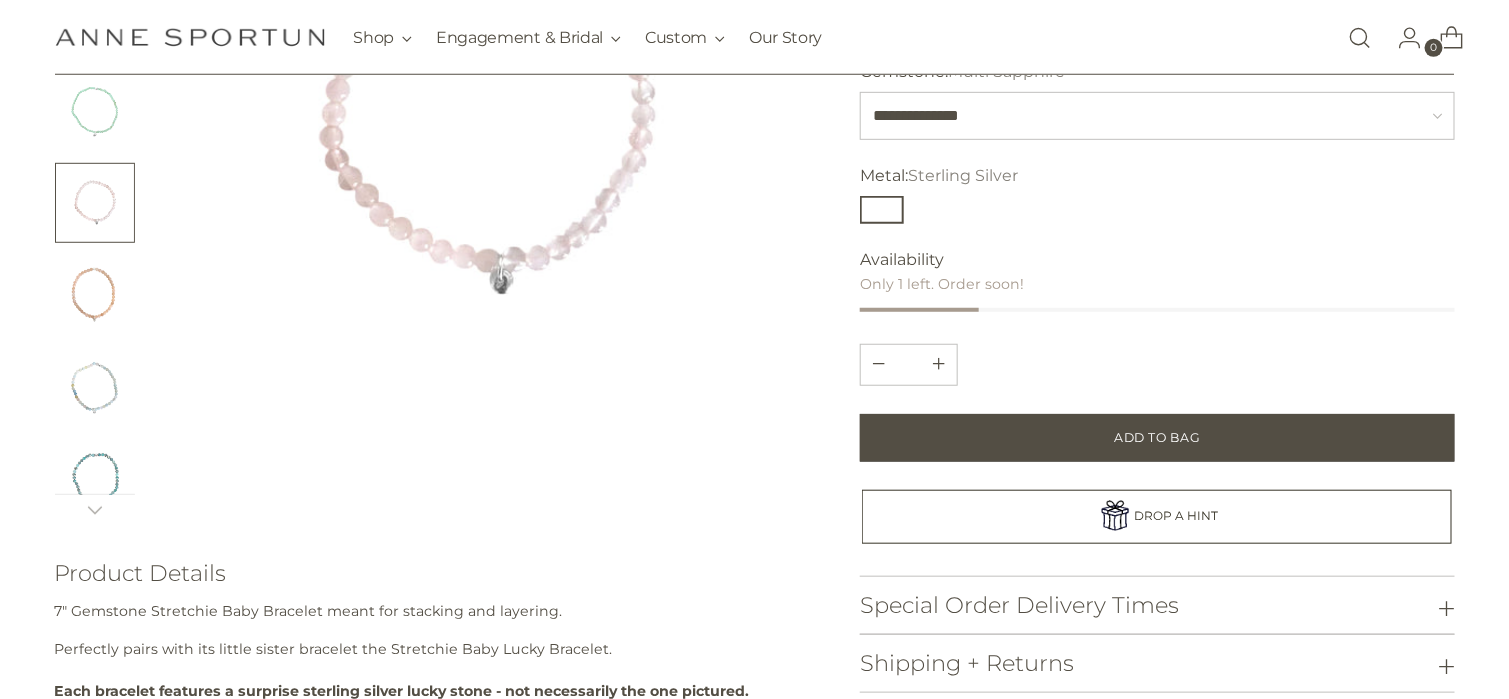 click at bounding box center (95, 387) 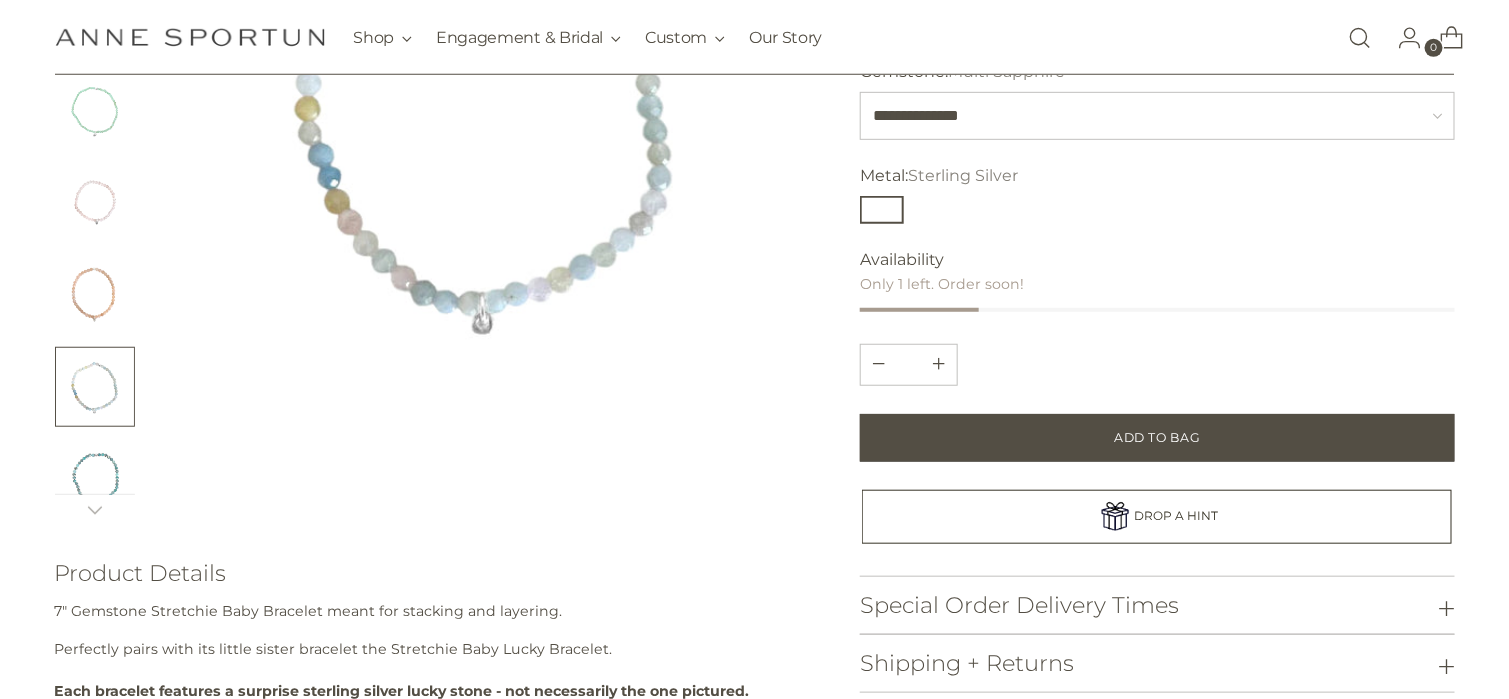 click at bounding box center [95, 479] 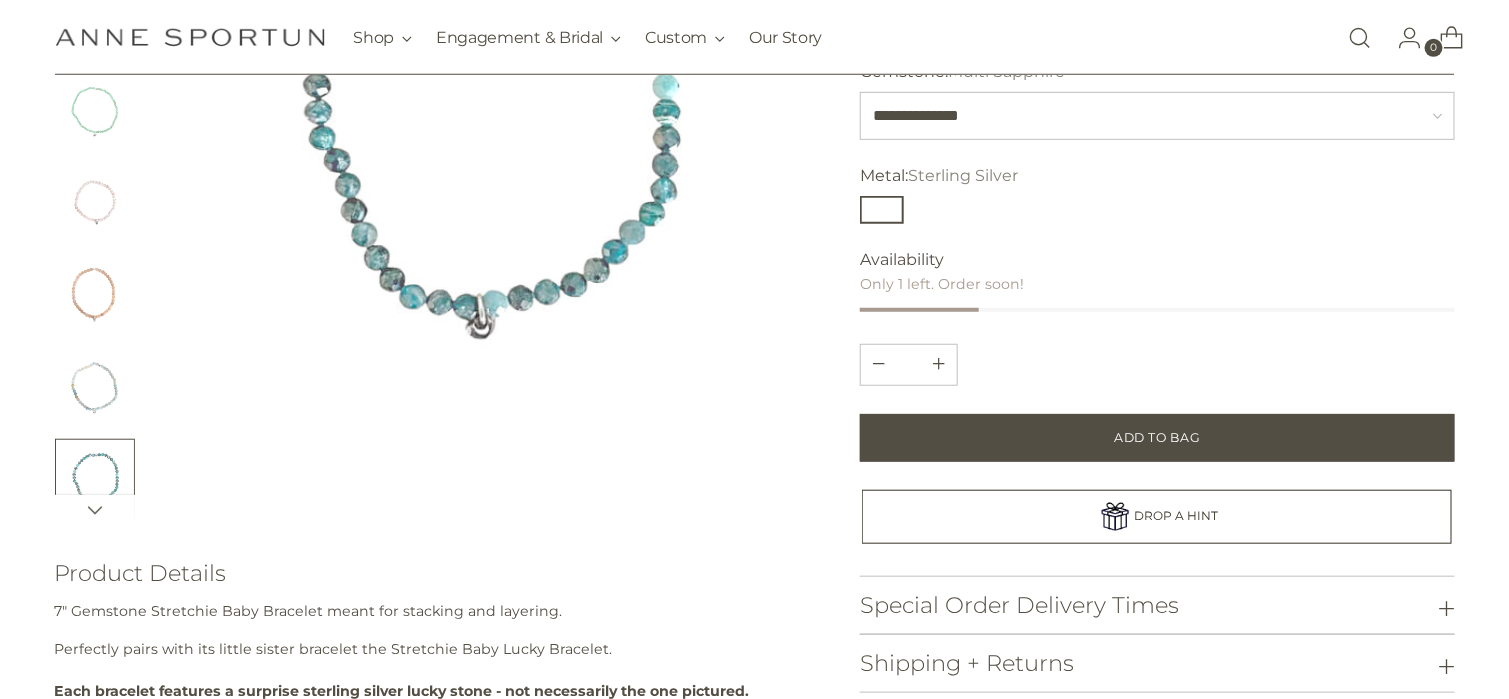click 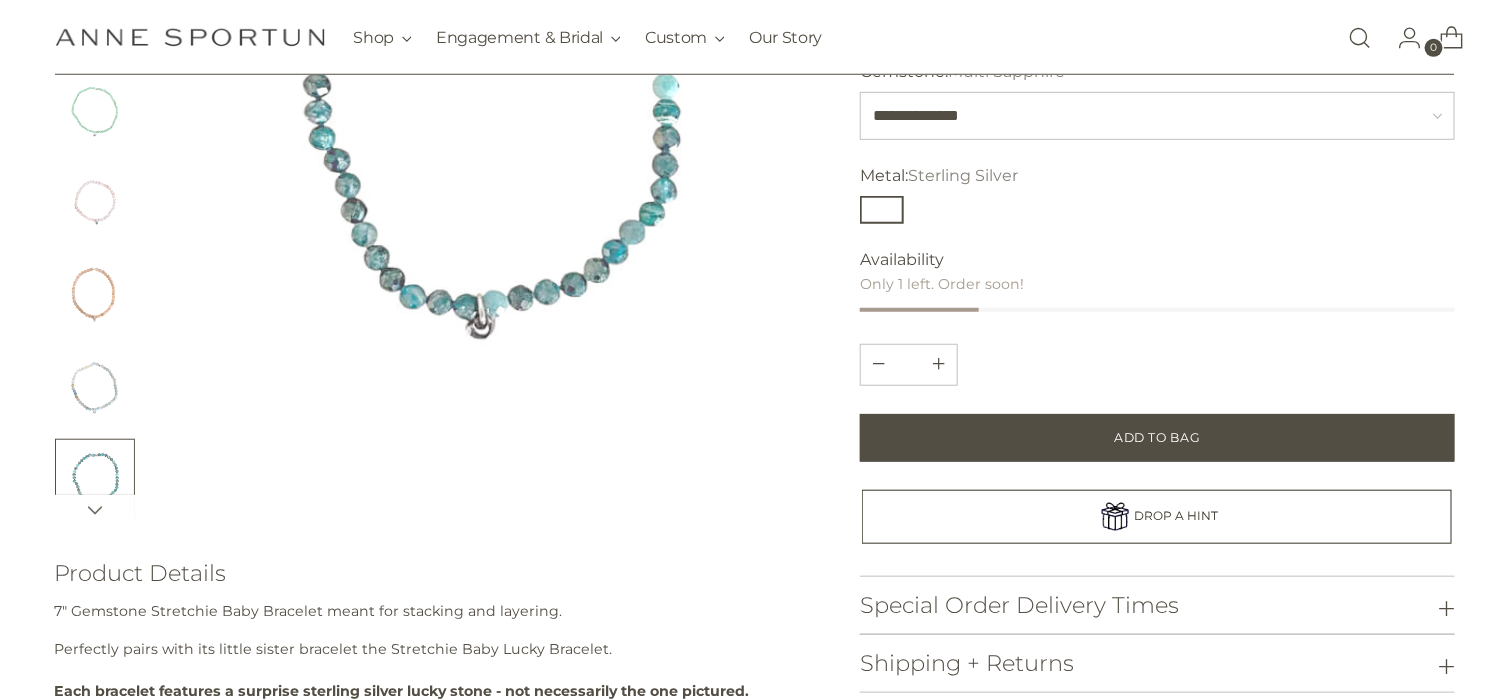 scroll, scrollTop: 100, scrollLeft: 0, axis: vertical 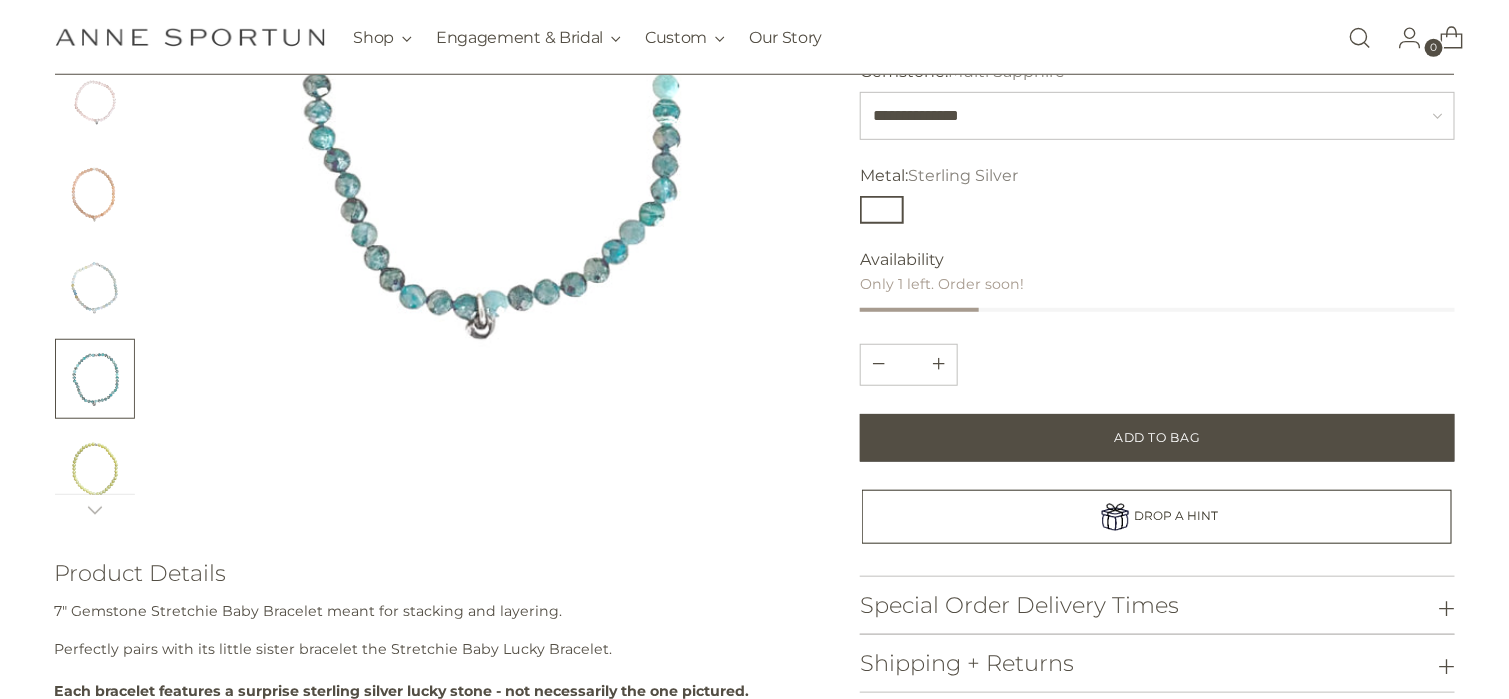 click at bounding box center (95, 471) 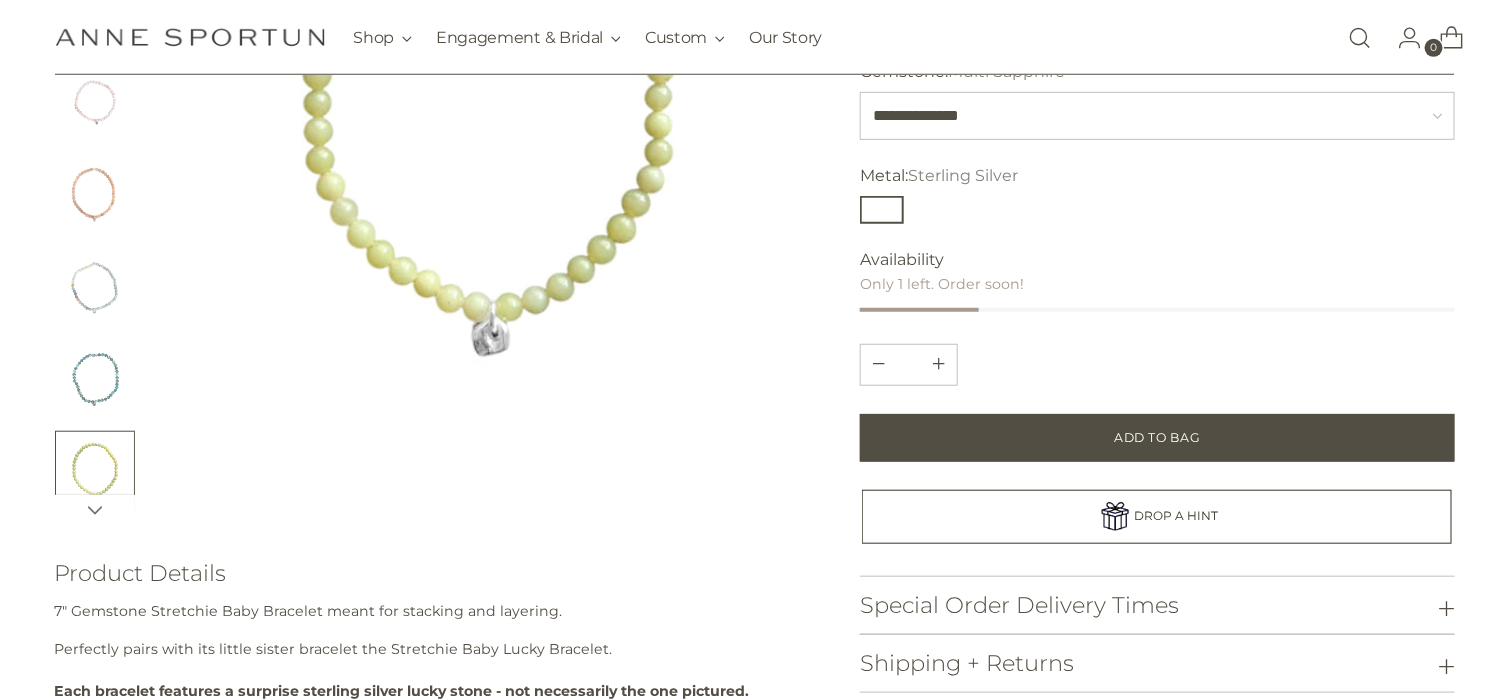 click 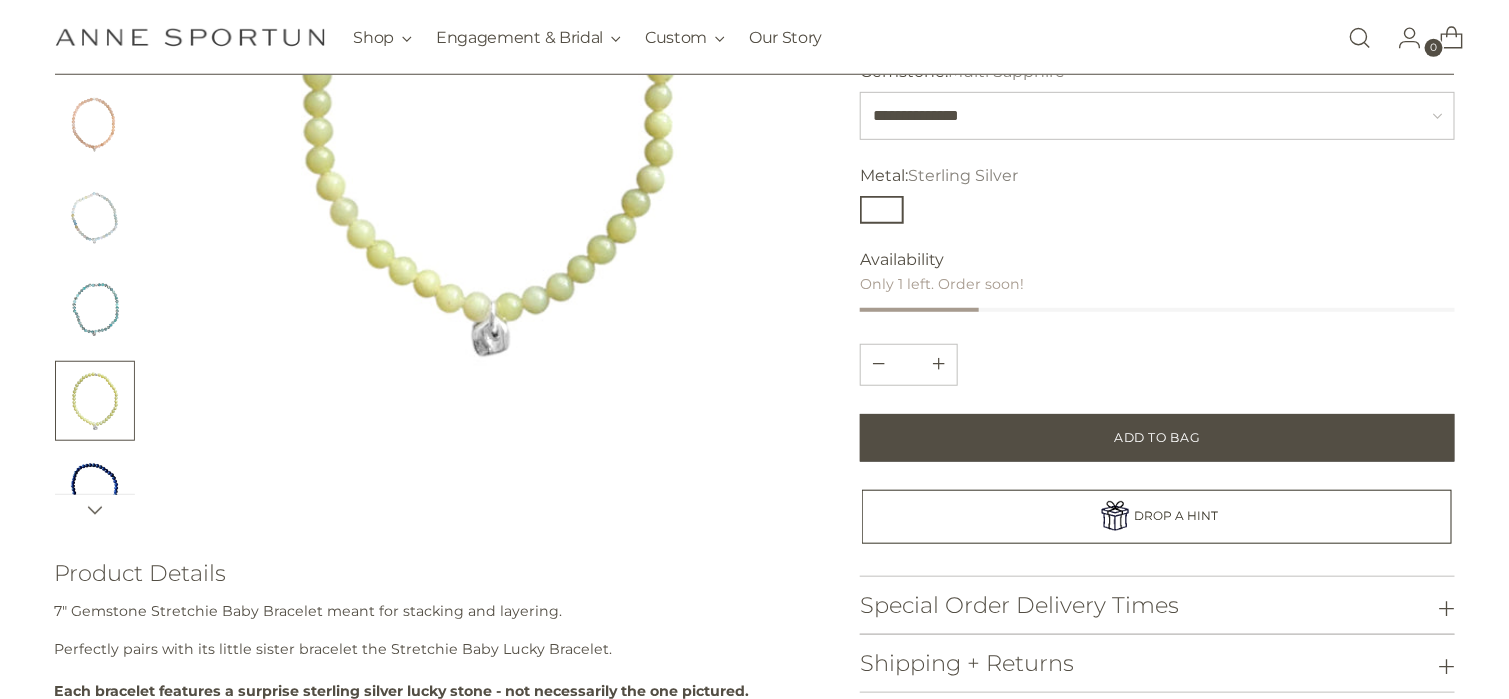 scroll, scrollTop: 200, scrollLeft: 0, axis: vertical 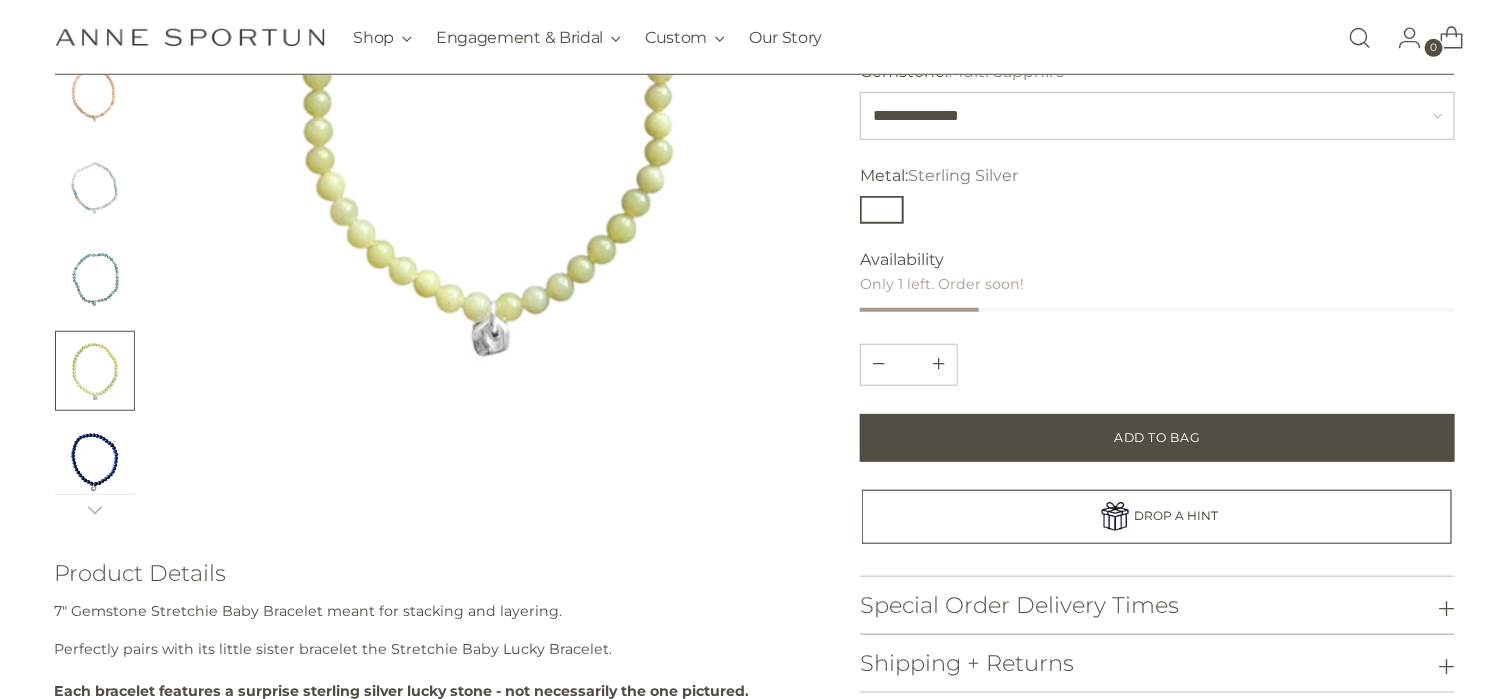 click at bounding box center (95, 463) 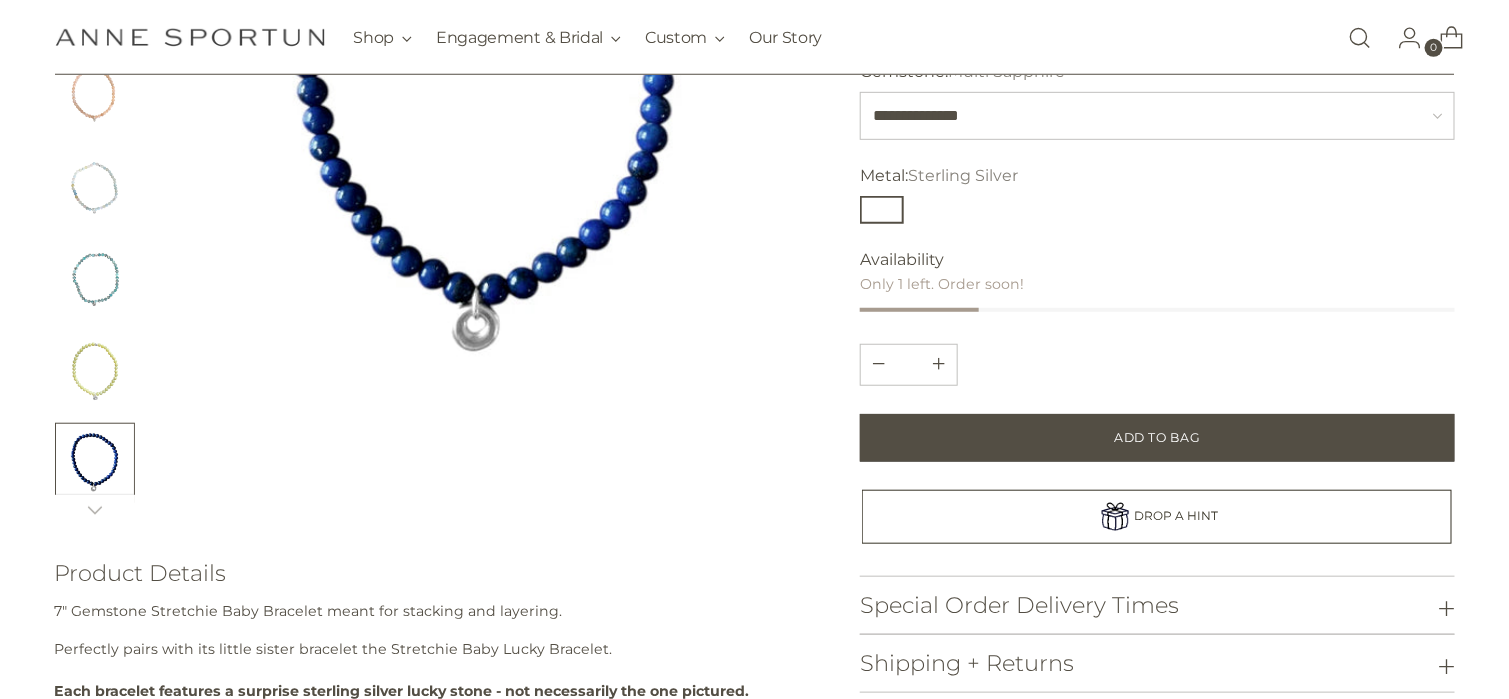 click at bounding box center [95, 279] 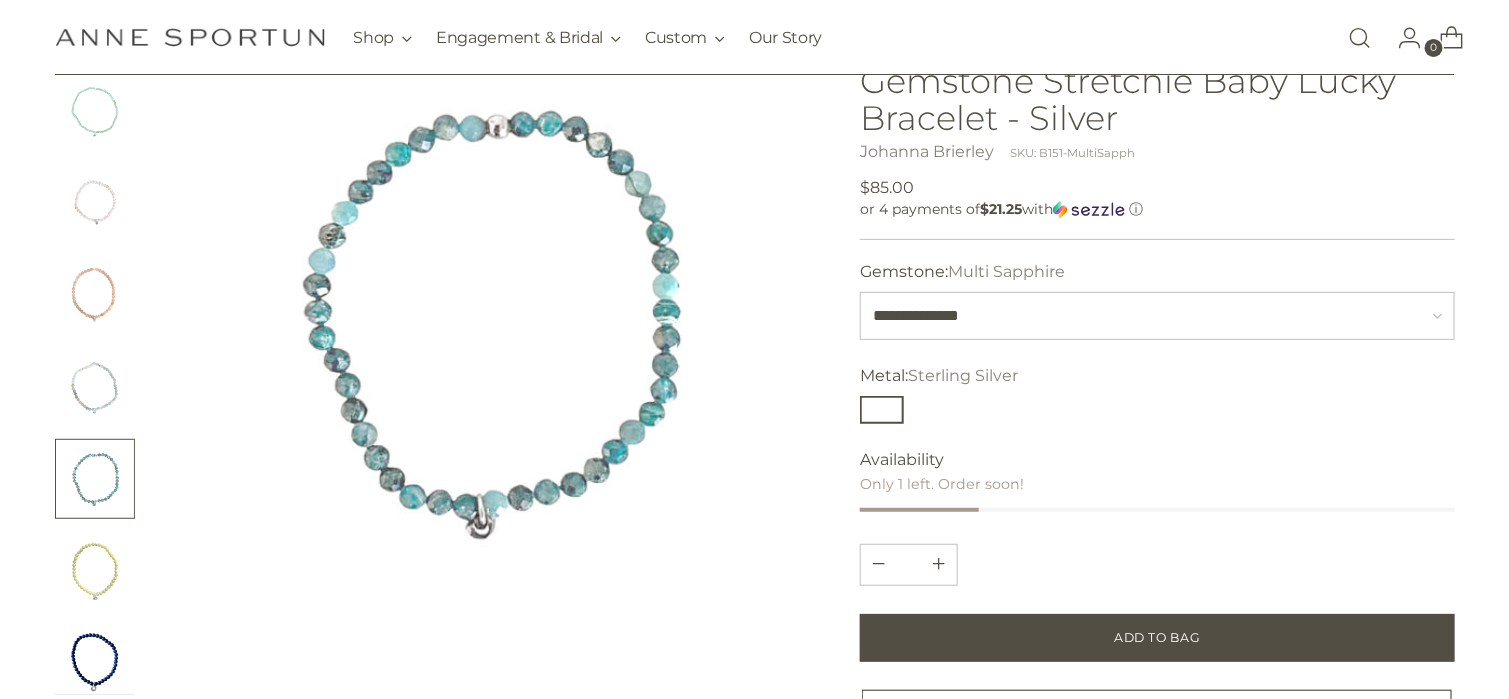 scroll, scrollTop: 100, scrollLeft: 0, axis: vertical 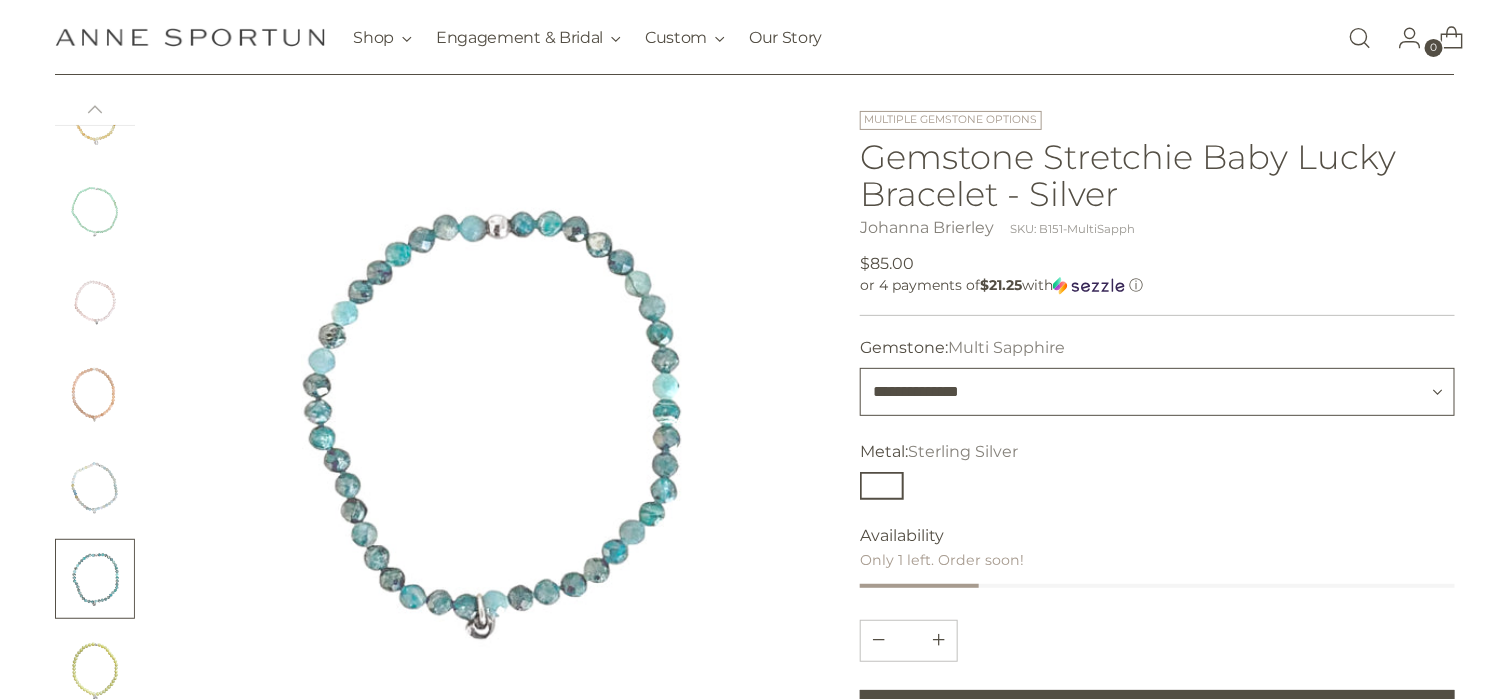 click on "**********" at bounding box center [1157, 392] 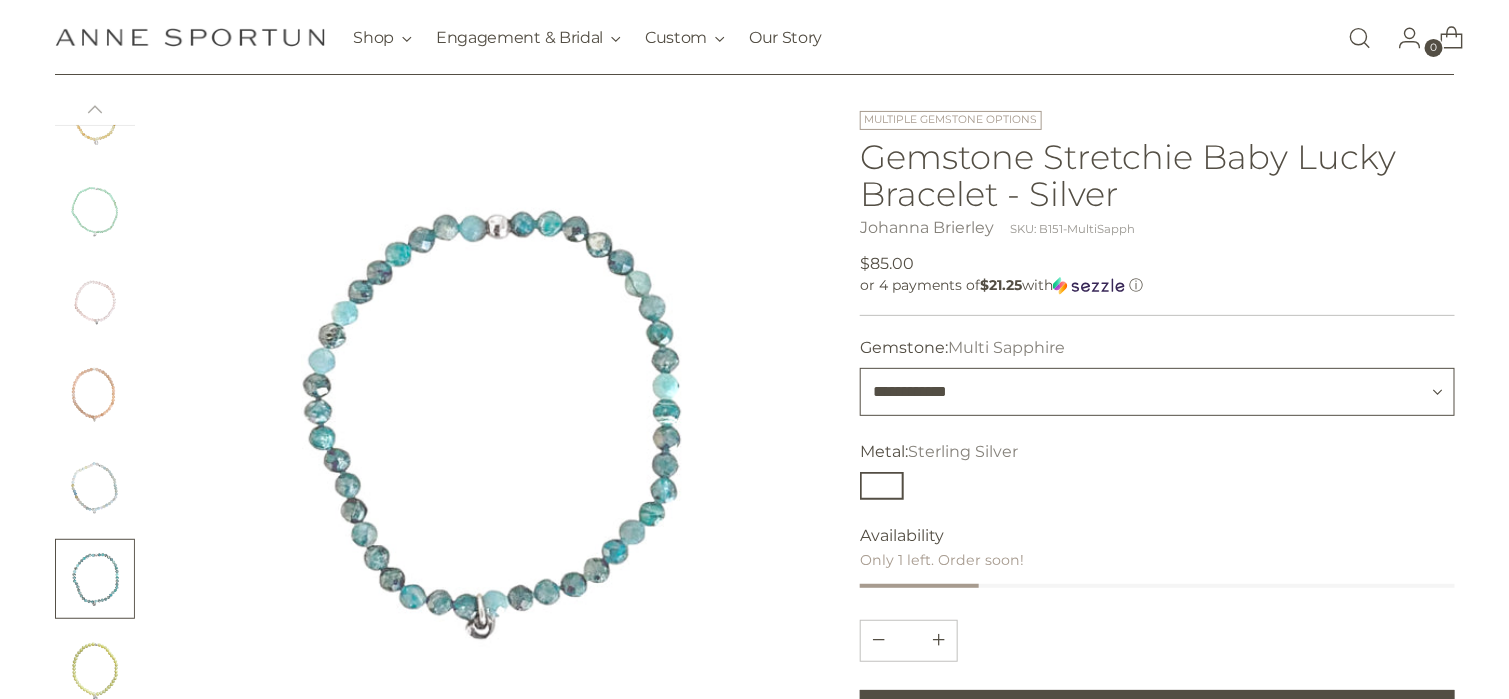 type 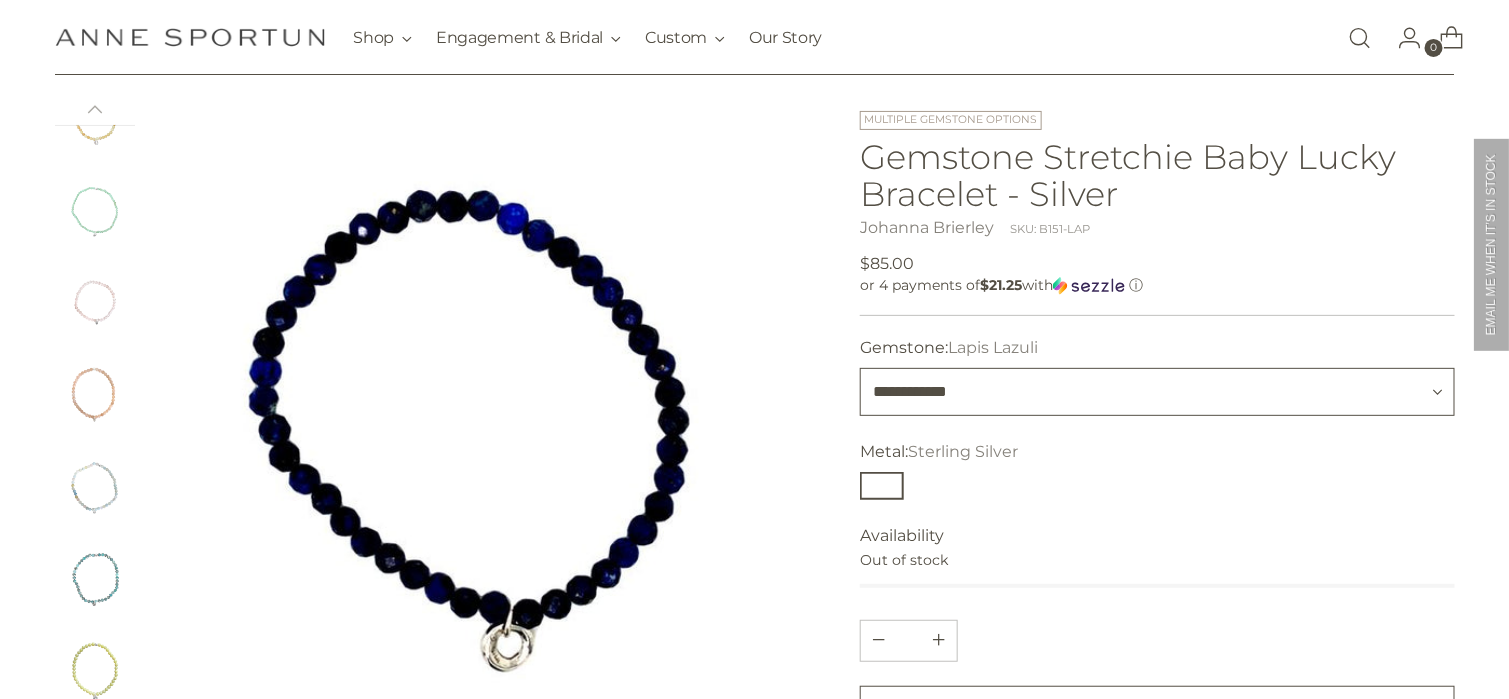 click on "**********" at bounding box center [1157, 392] 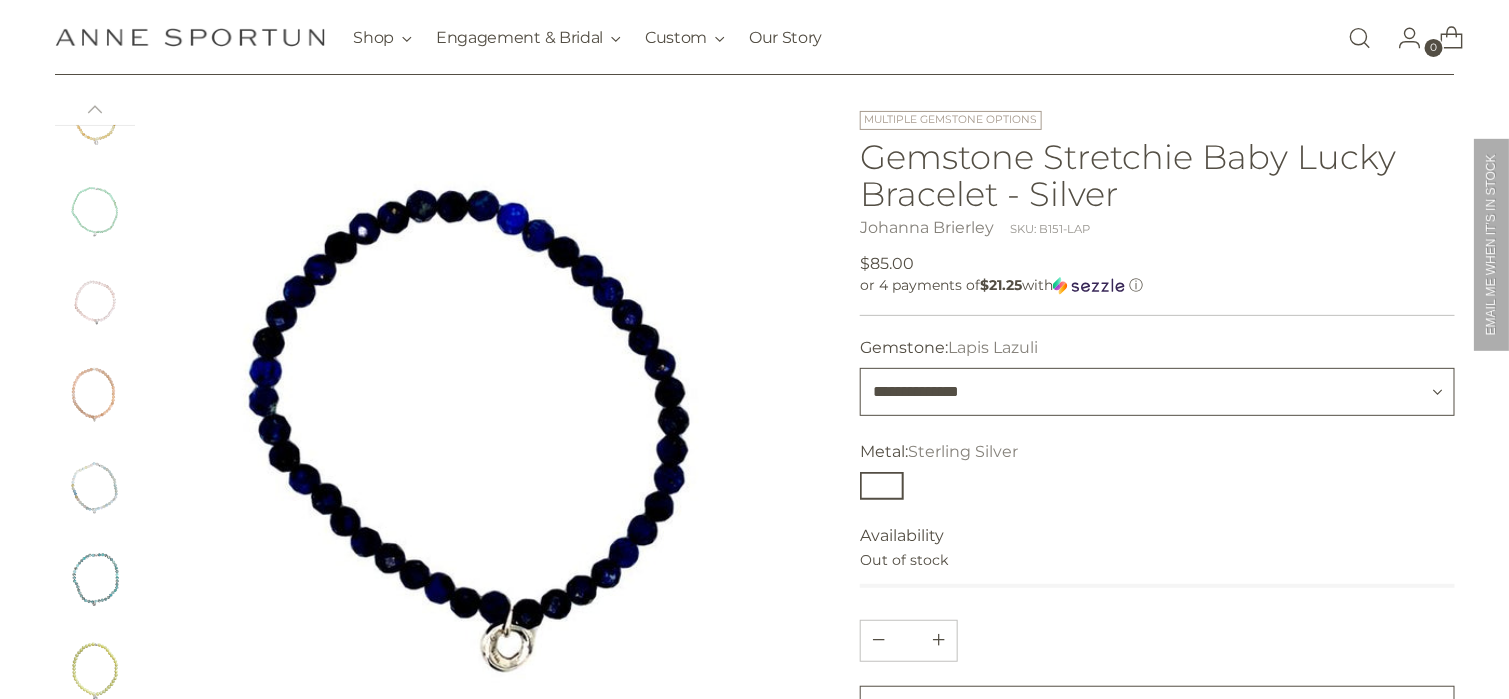click on "**********" at bounding box center [1157, 392] 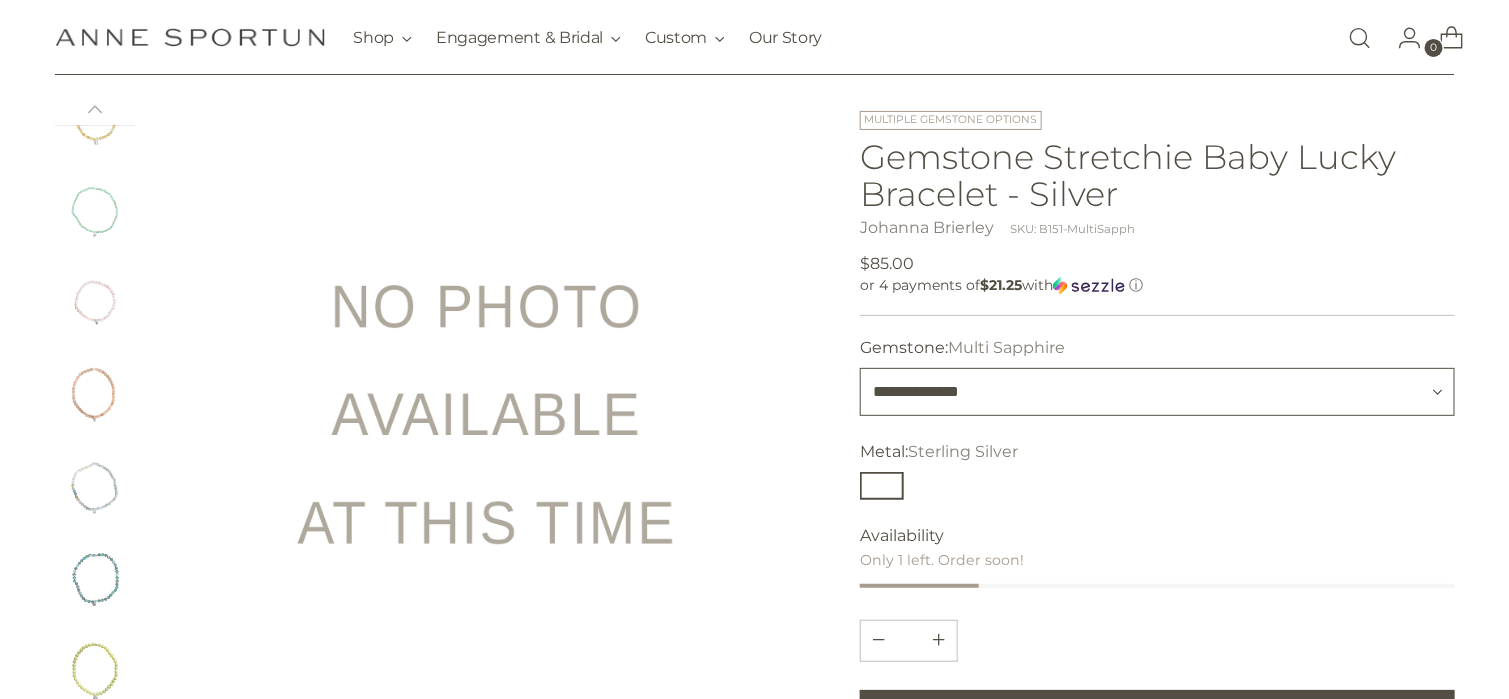 click on "**********" at bounding box center (1157, 392) 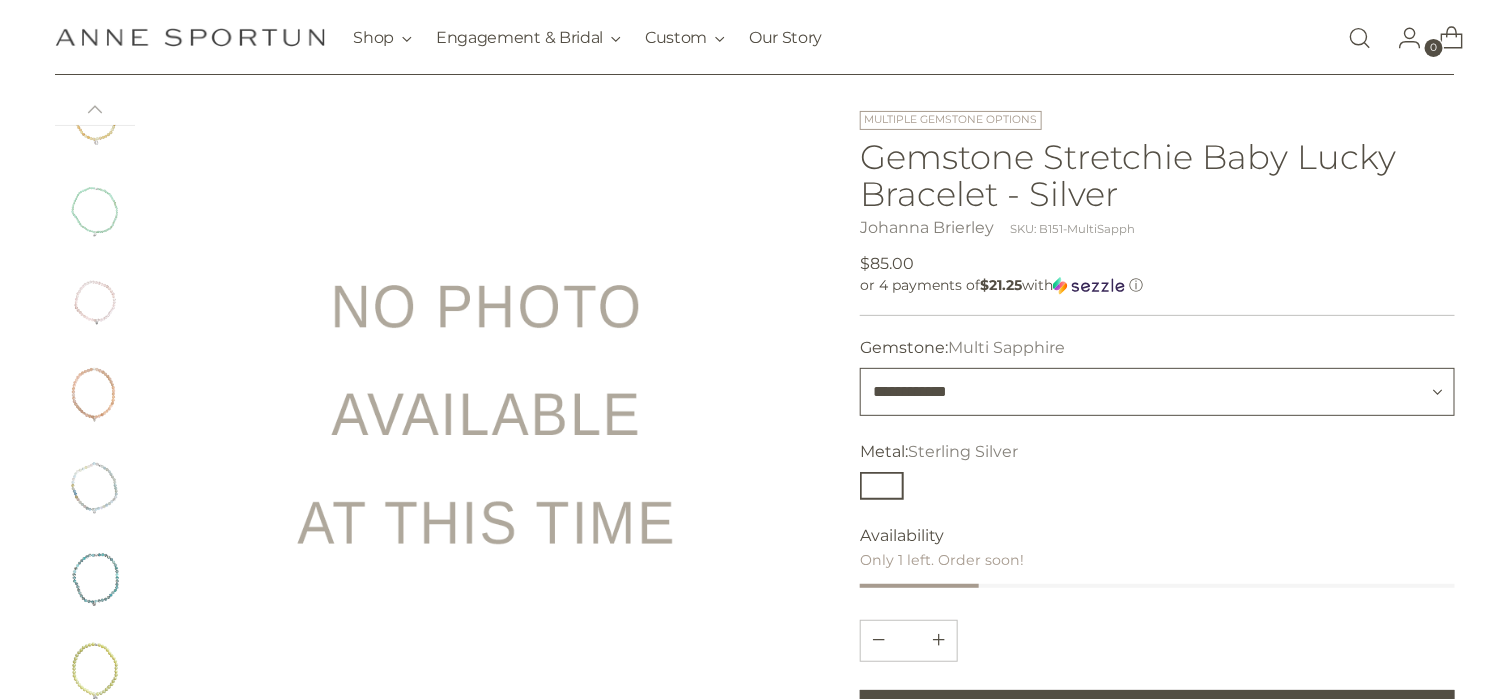 click on "**********" at bounding box center [1157, 392] 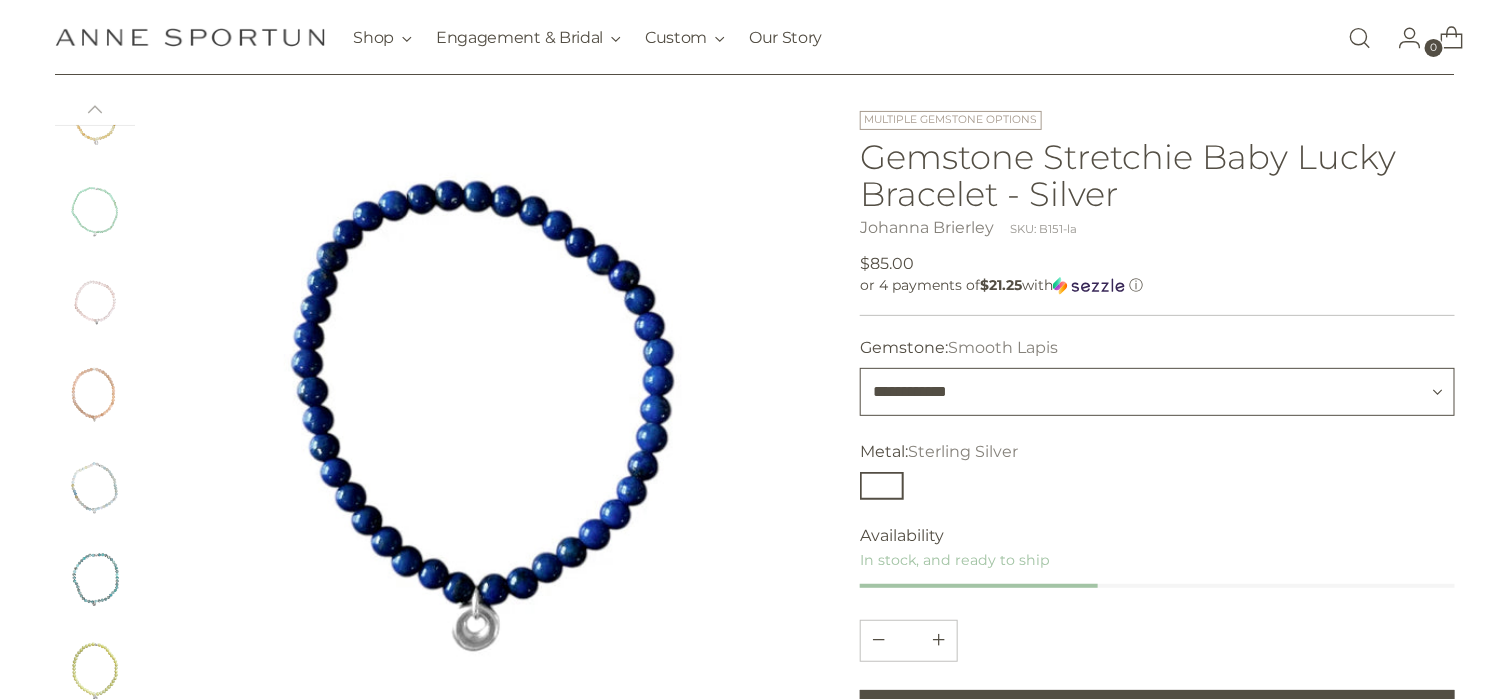 click on "**********" at bounding box center [1157, 392] 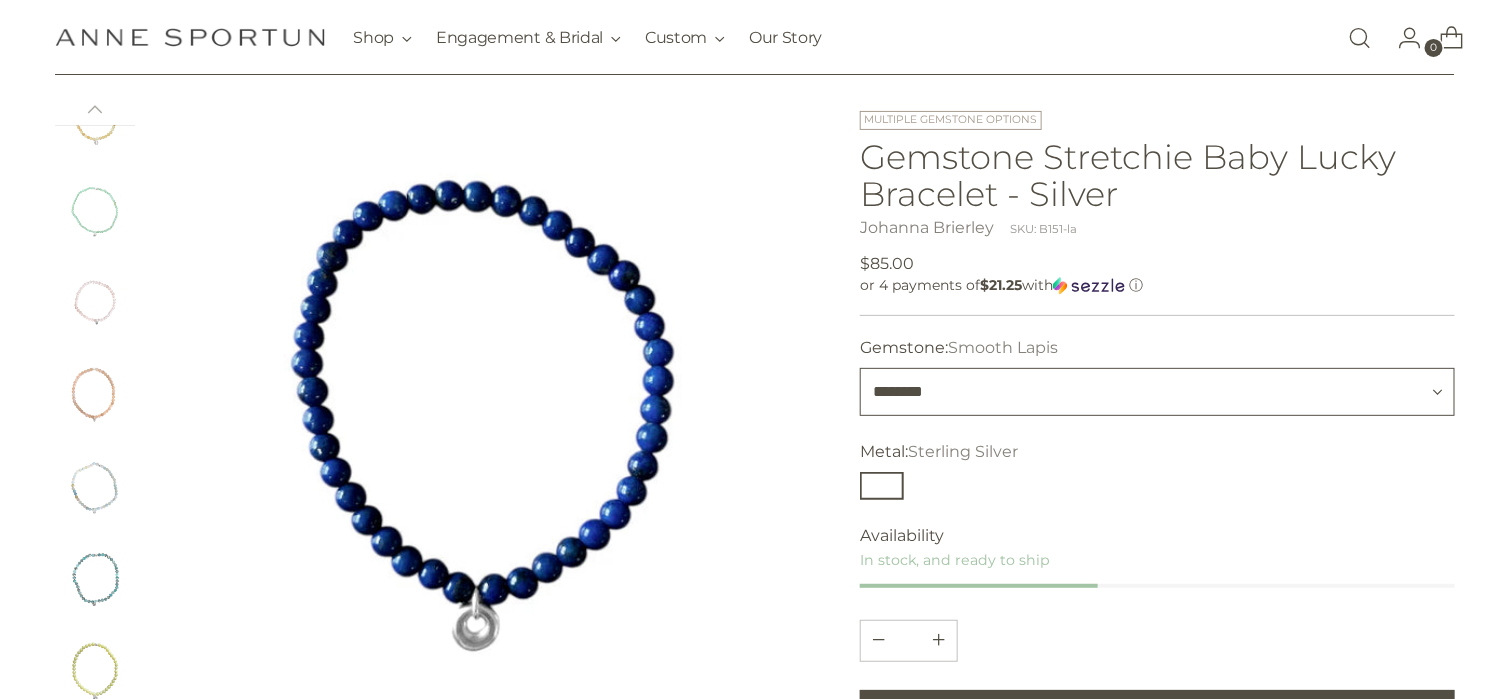 click on "**********" at bounding box center [1157, 392] 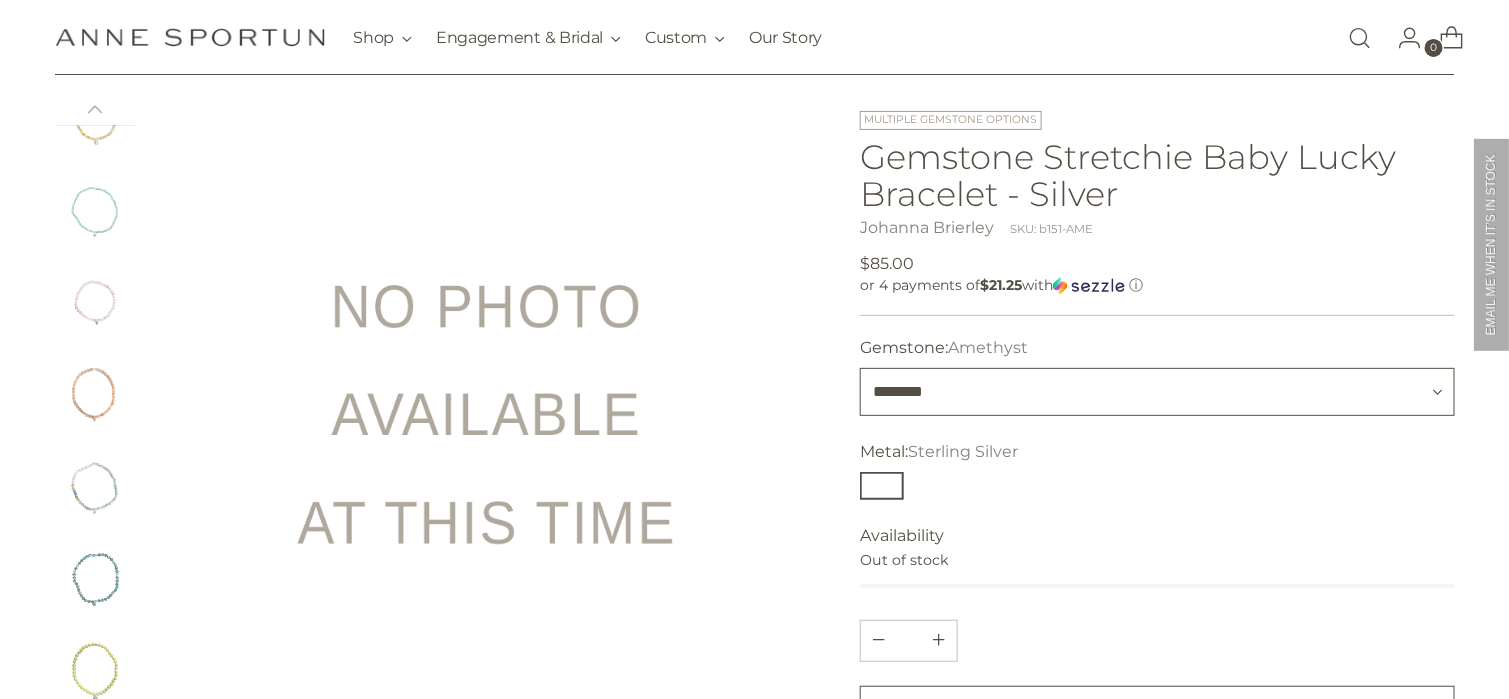 click on "**********" at bounding box center (1157, 392) 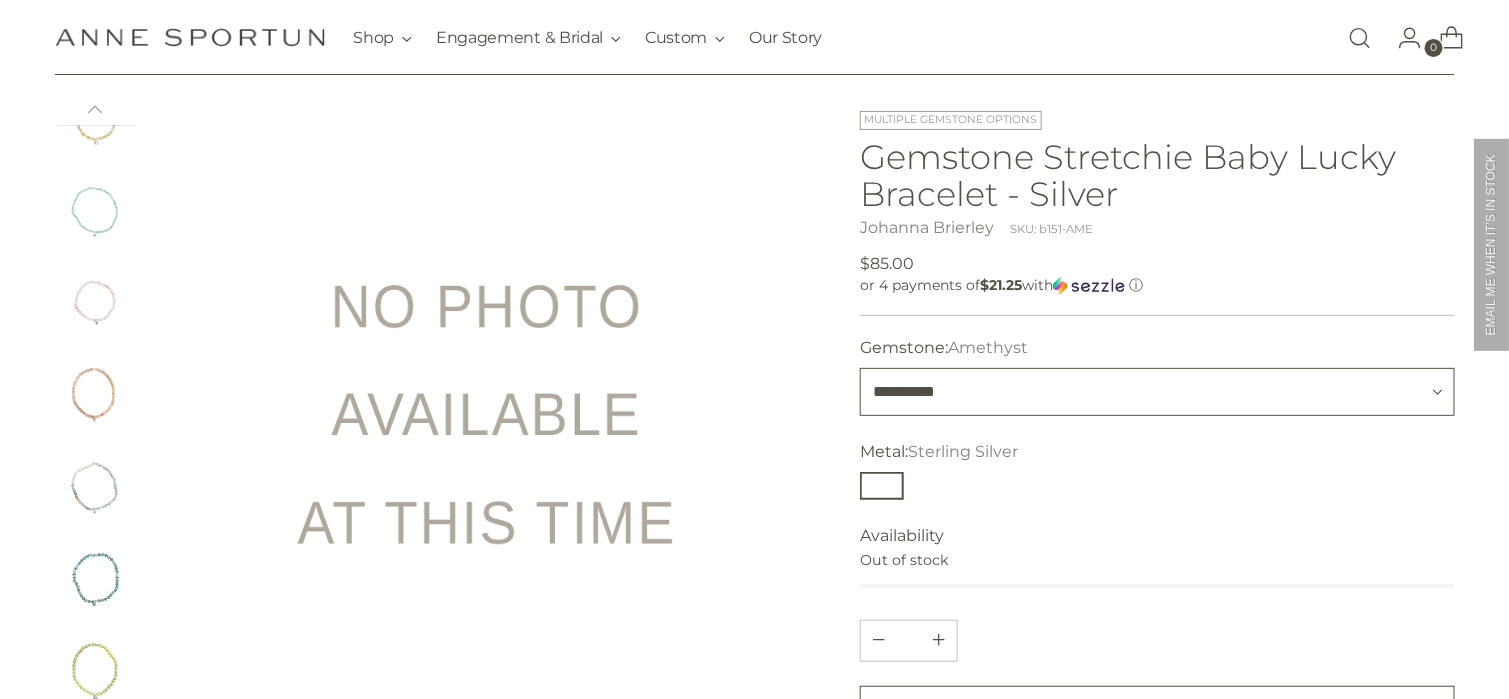 click on "**********" at bounding box center [1157, 392] 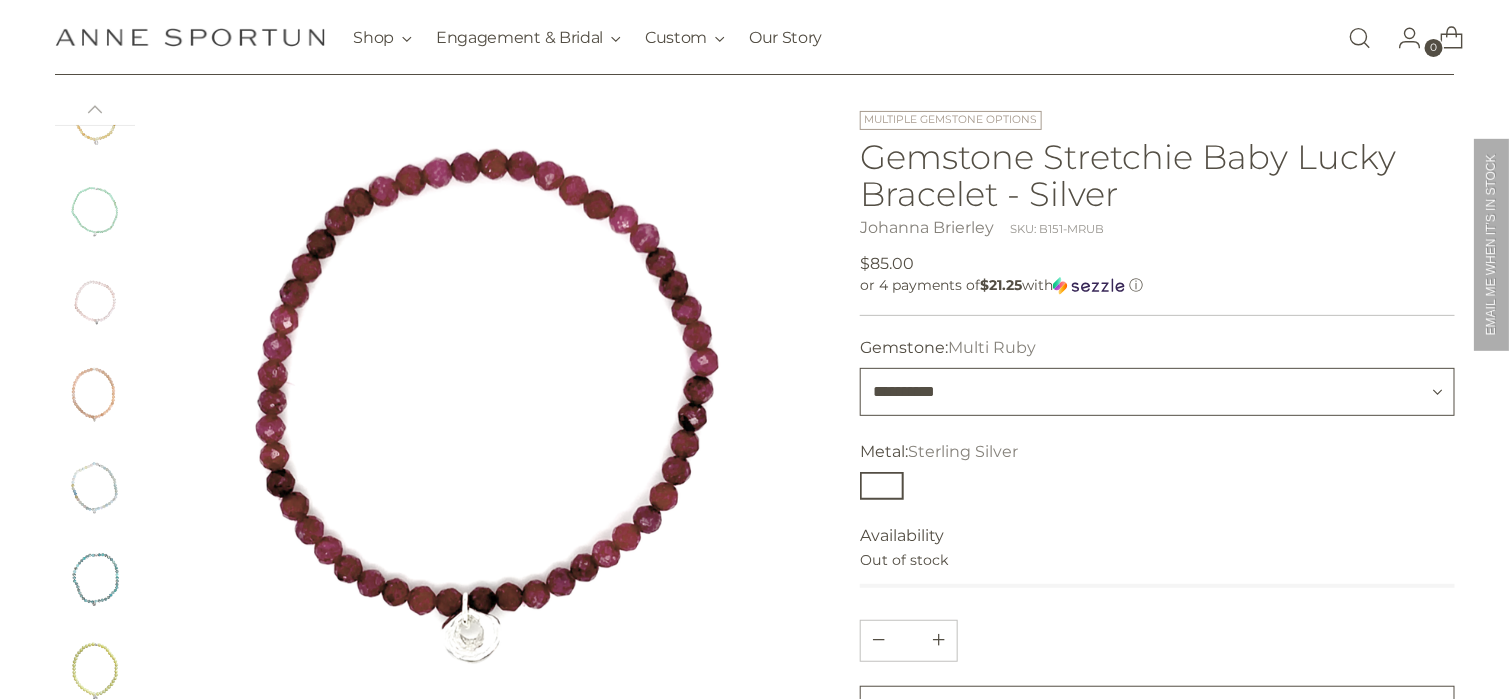 click on "**********" at bounding box center [1157, 392] 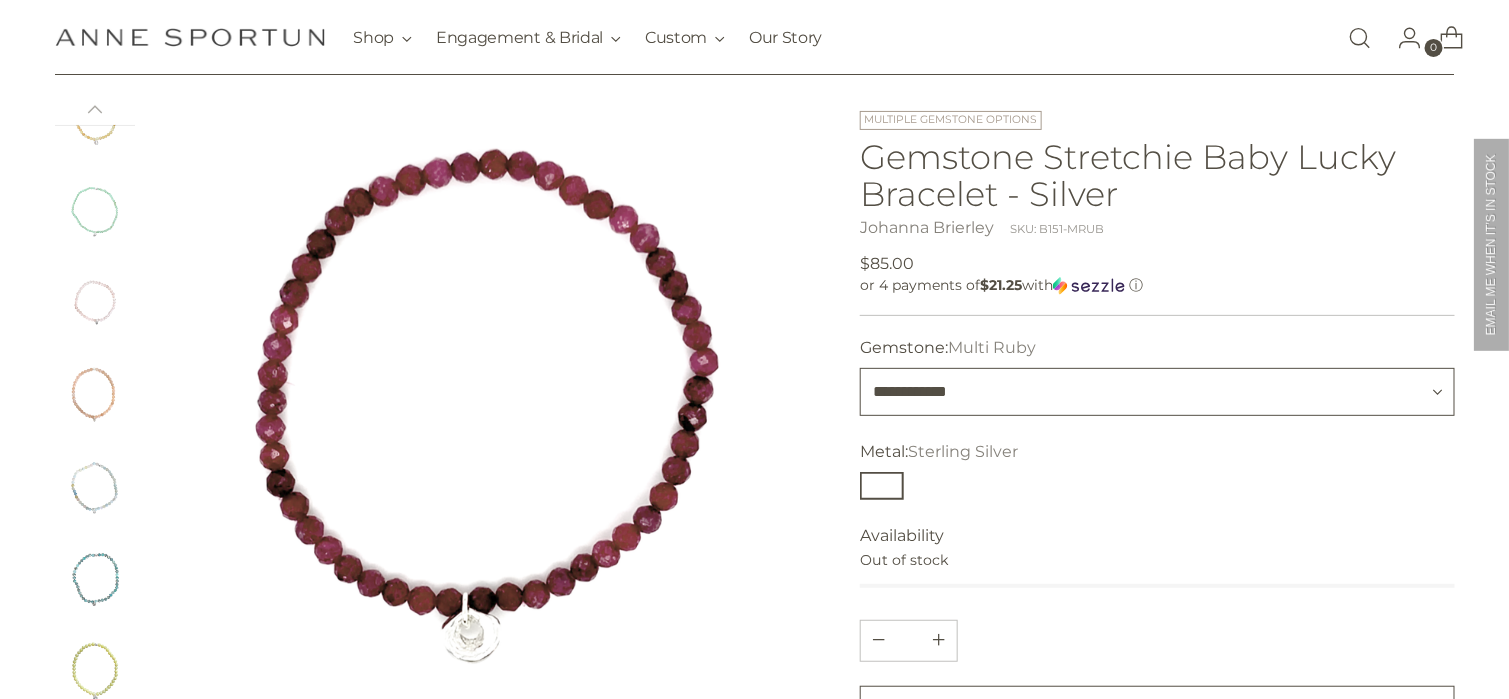 click on "**********" at bounding box center (1157, 392) 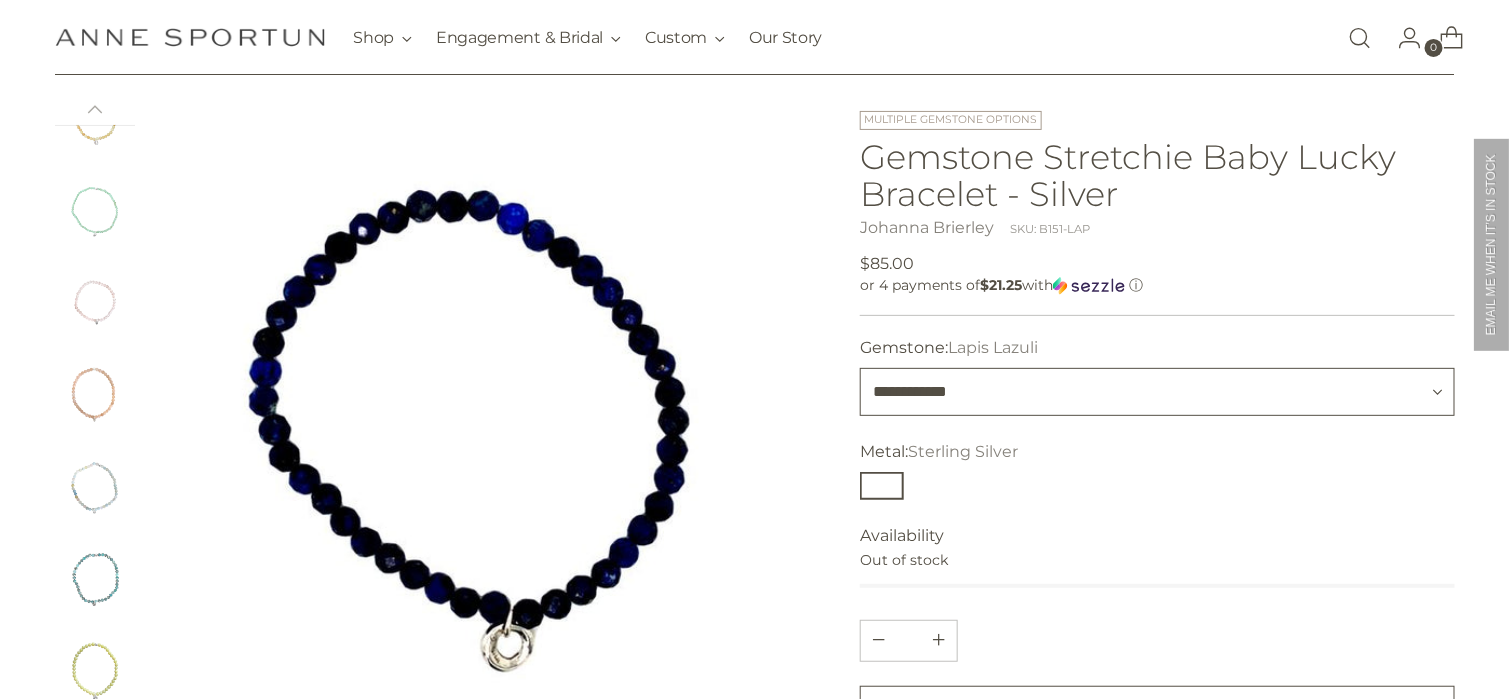 click on "**********" at bounding box center (1157, 392) 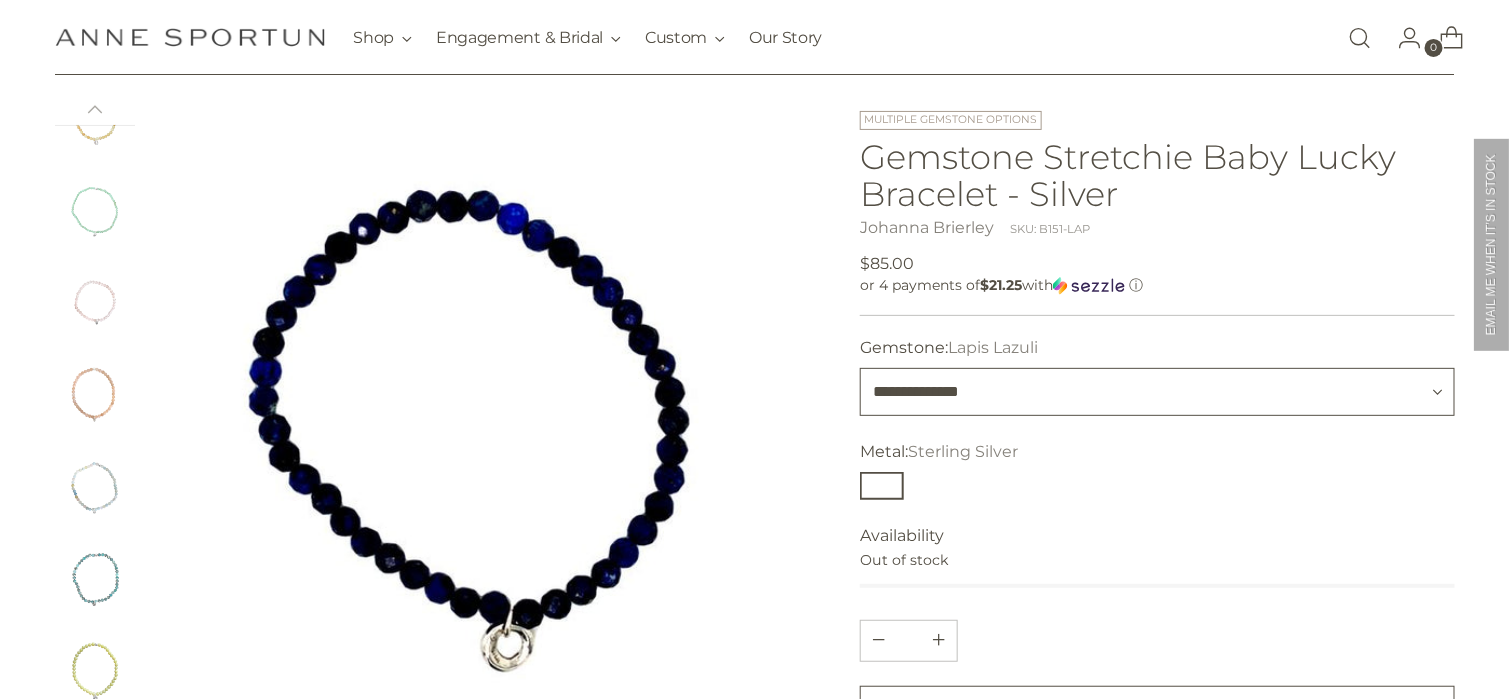 click on "**********" at bounding box center [1157, 392] 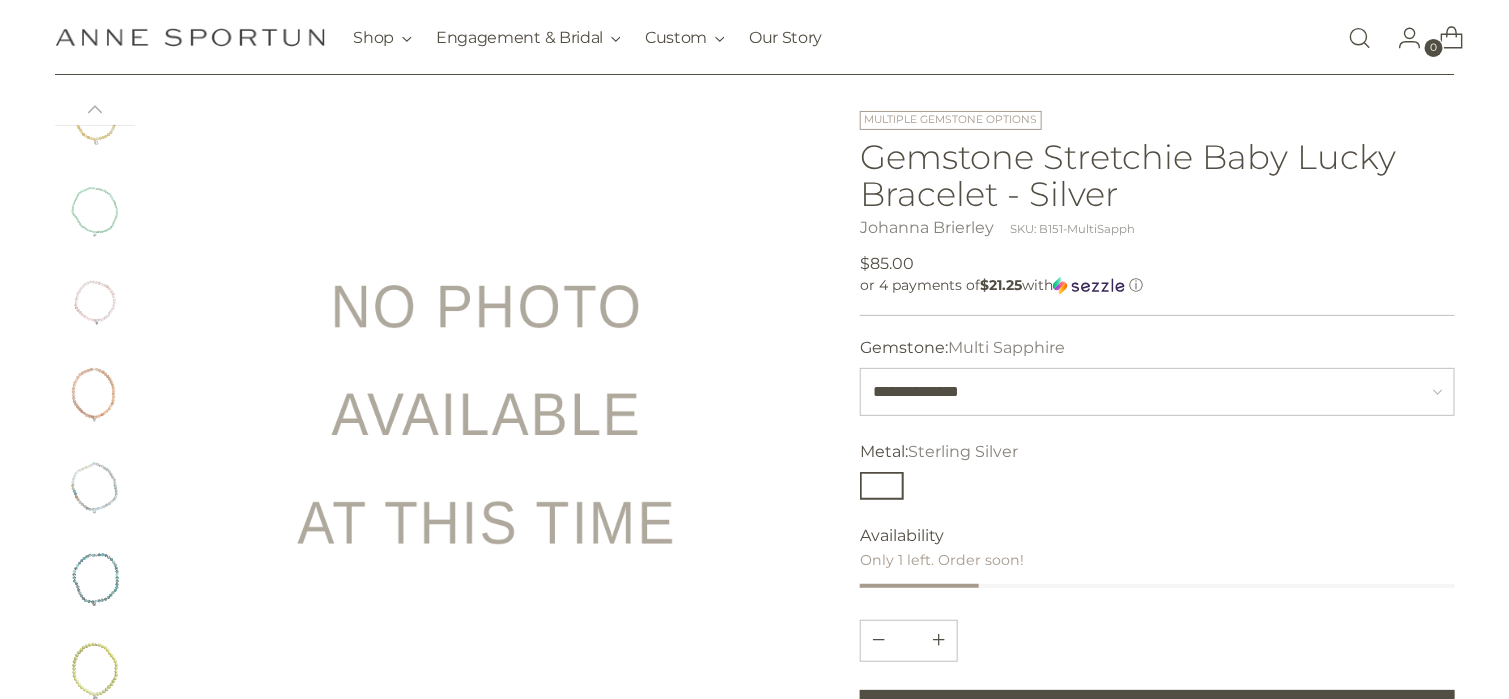 click at bounding box center [95, 579] 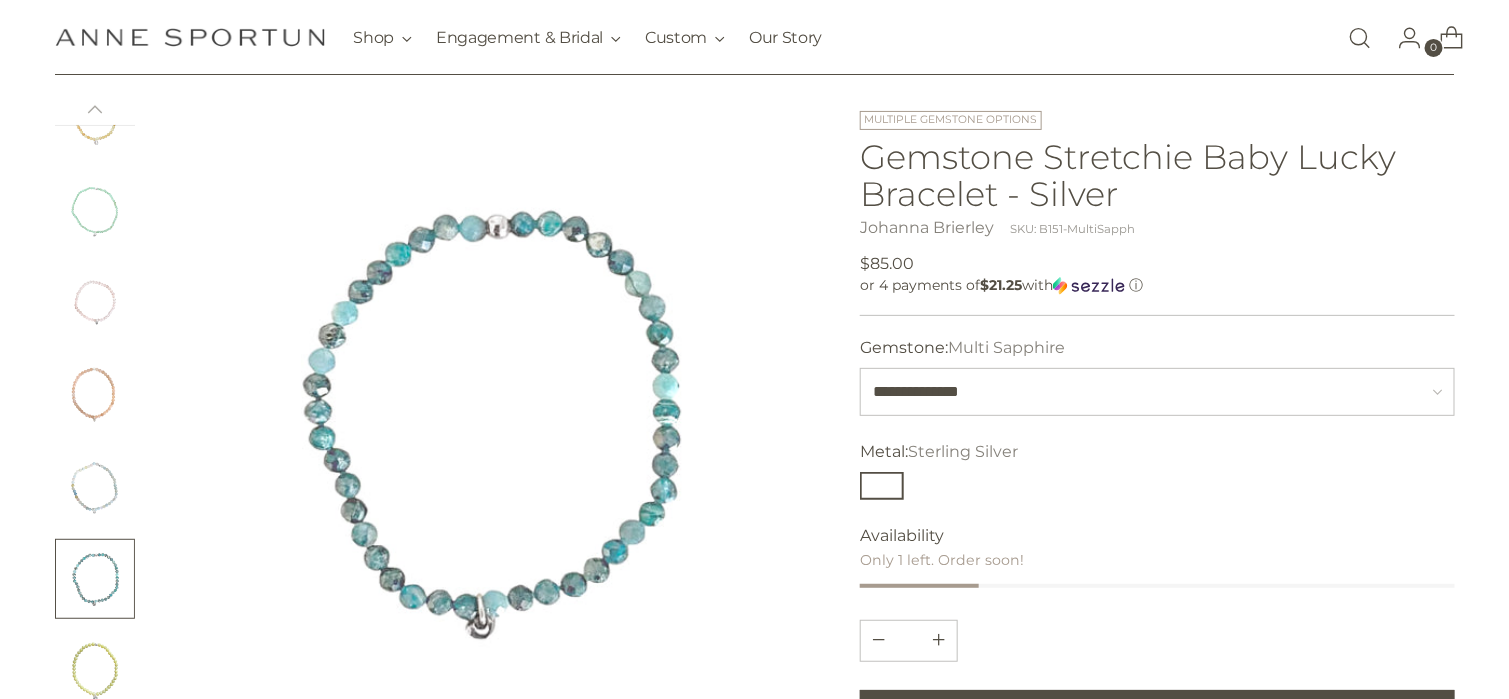 click at bounding box center (95, 487) 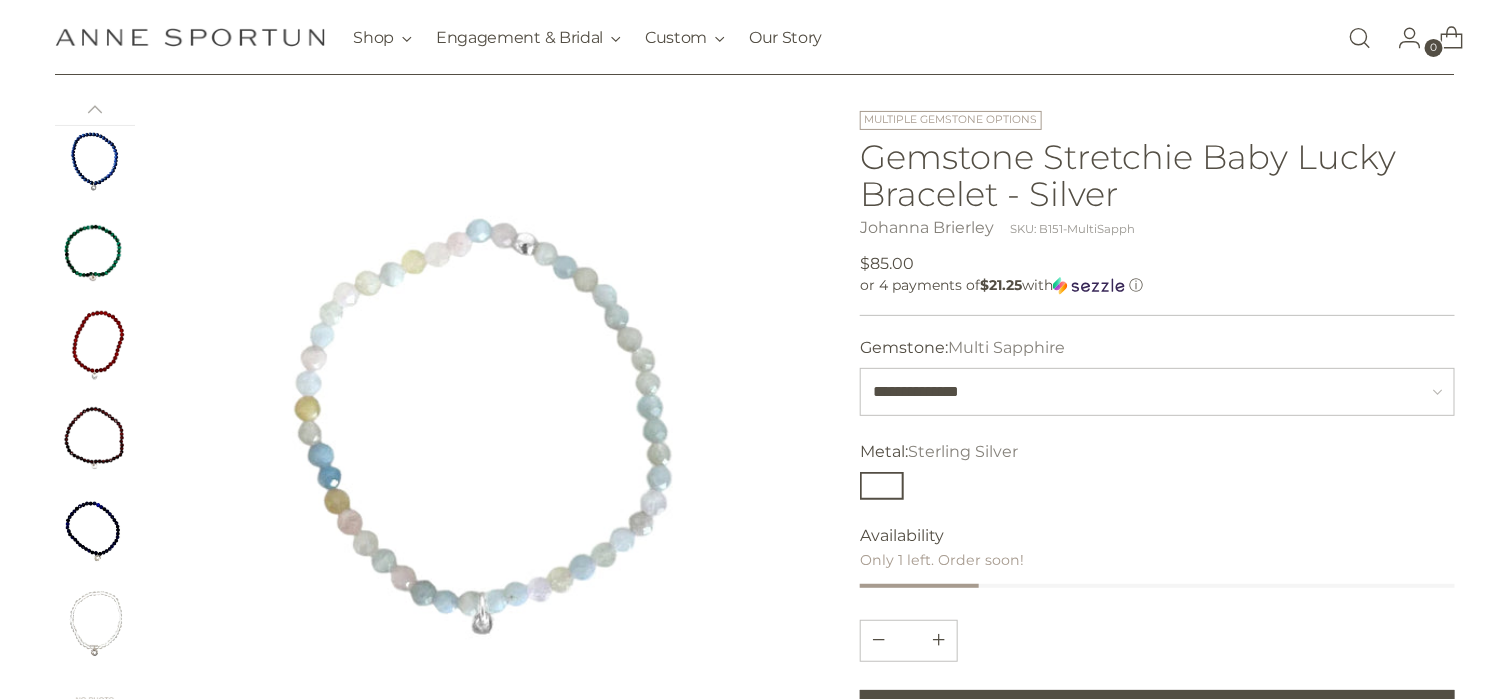 scroll, scrollTop: 821, scrollLeft: 0, axis: vertical 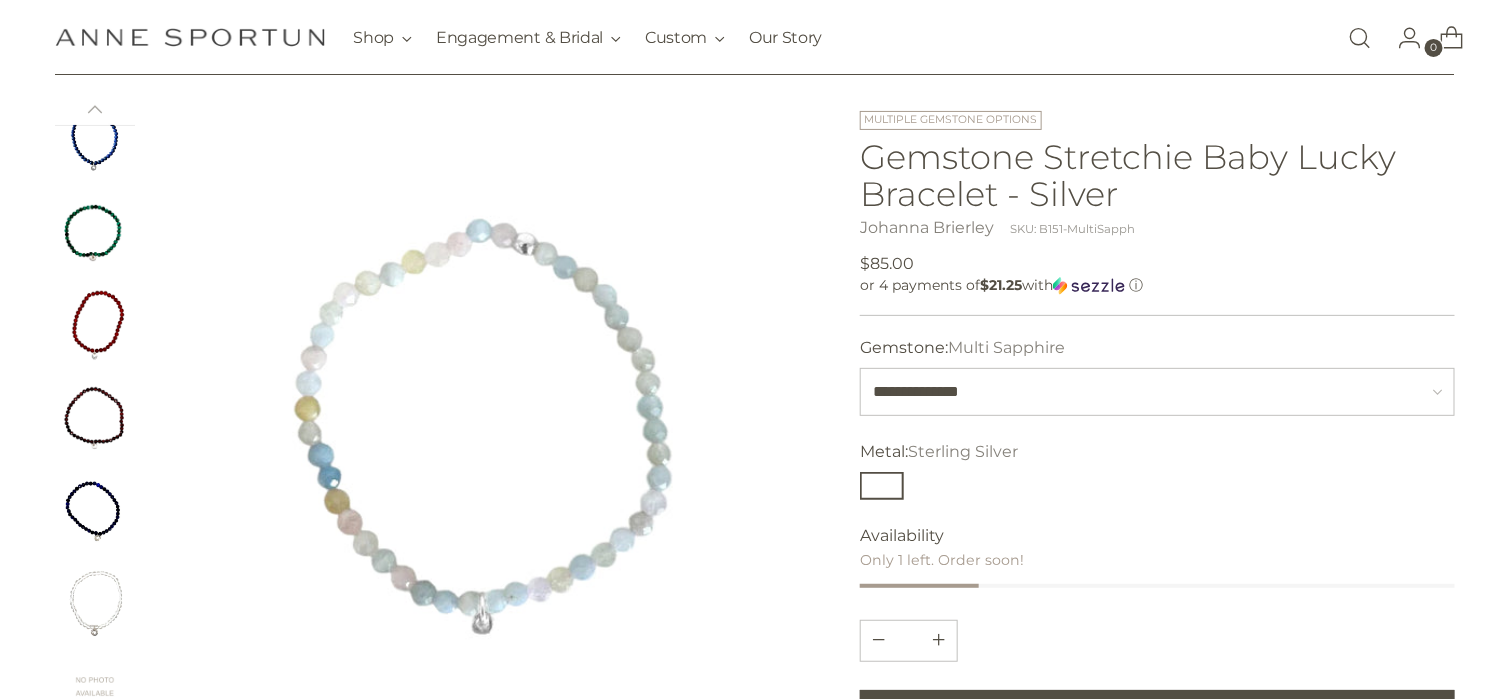 click at bounding box center (95, 602) 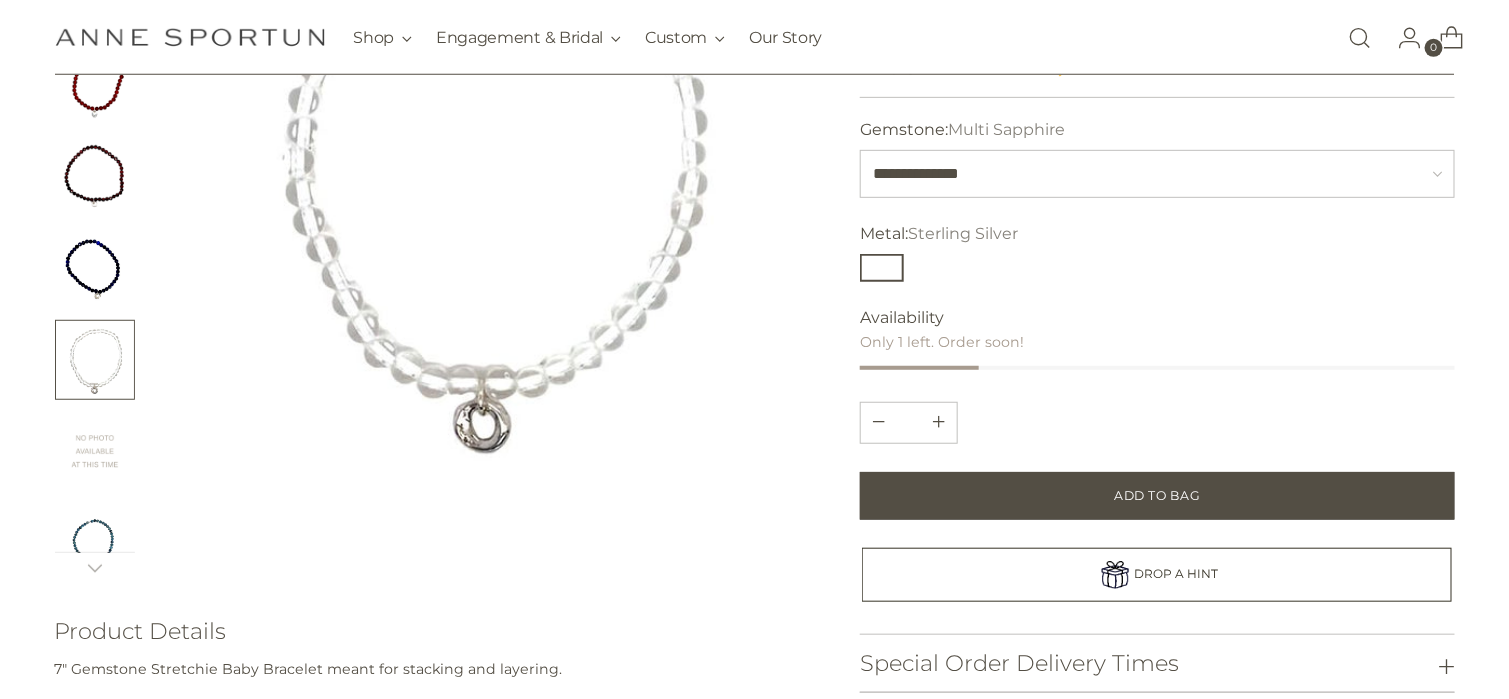 scroll, scrollTop: 500, scrollLeft: 0, axis: vertical 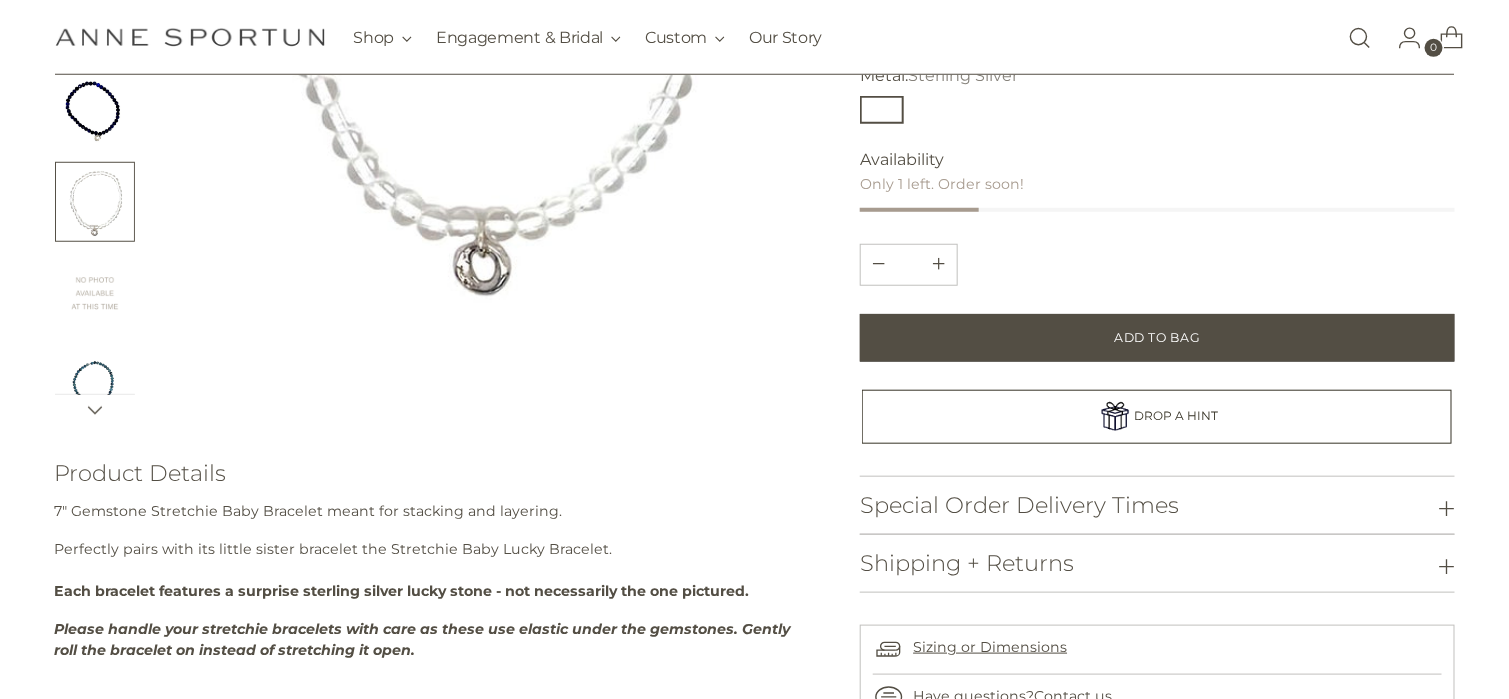 click 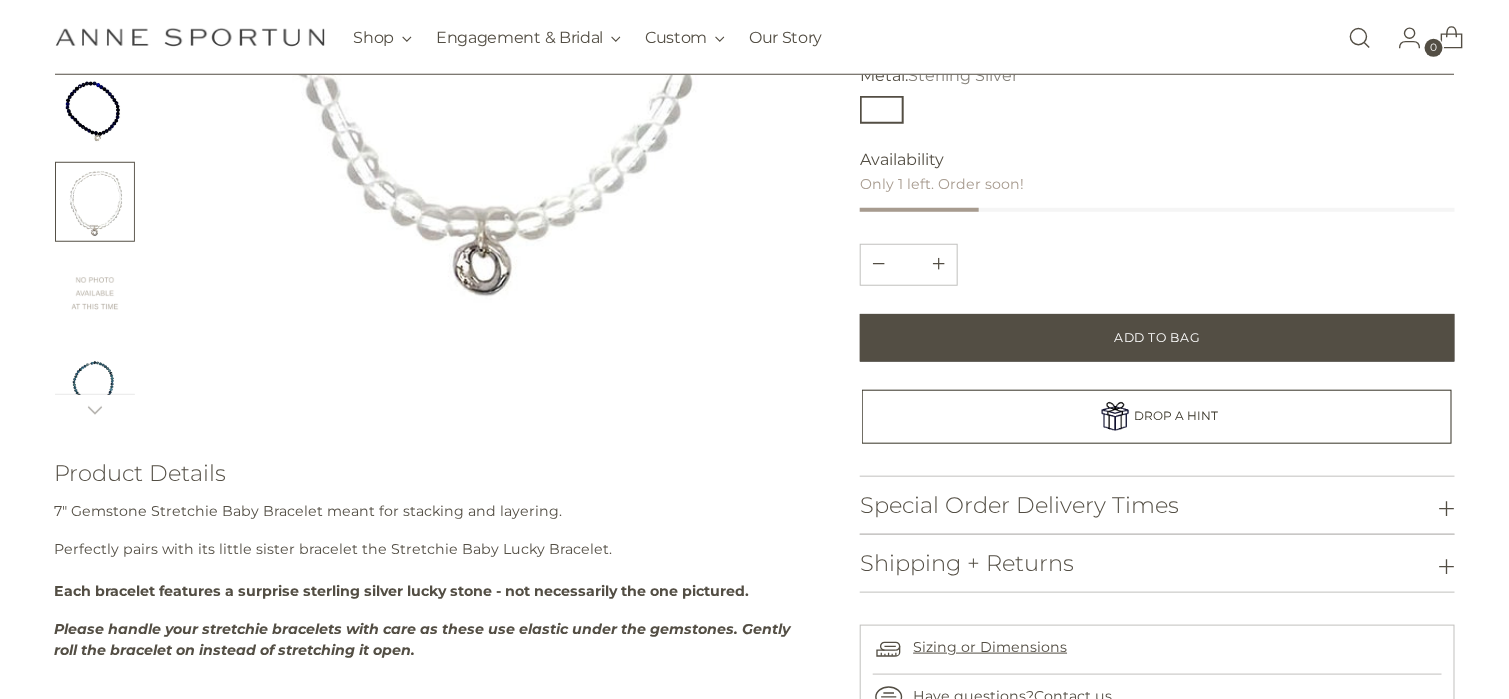 click at bounding box center [95, 386] 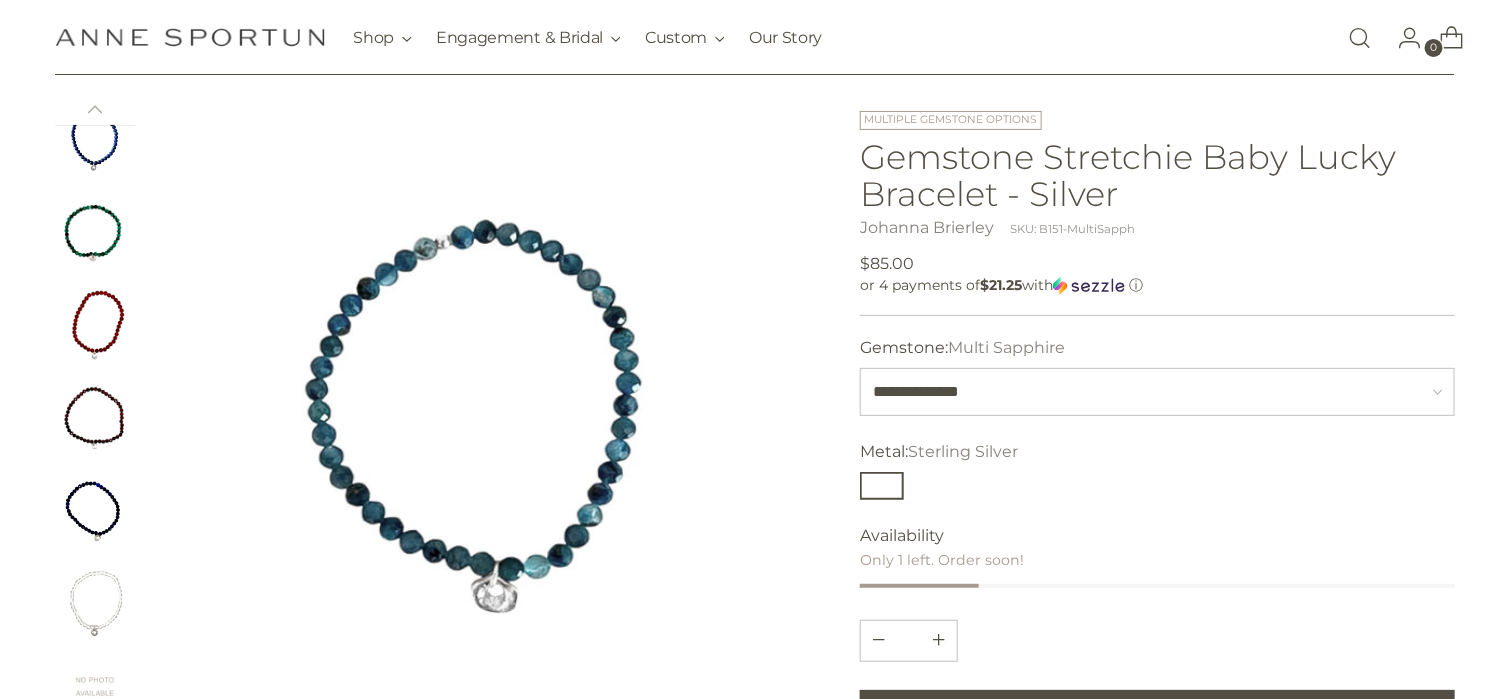 scroll, scrollTop: 200, scrollLeft: 0, axis: vertical 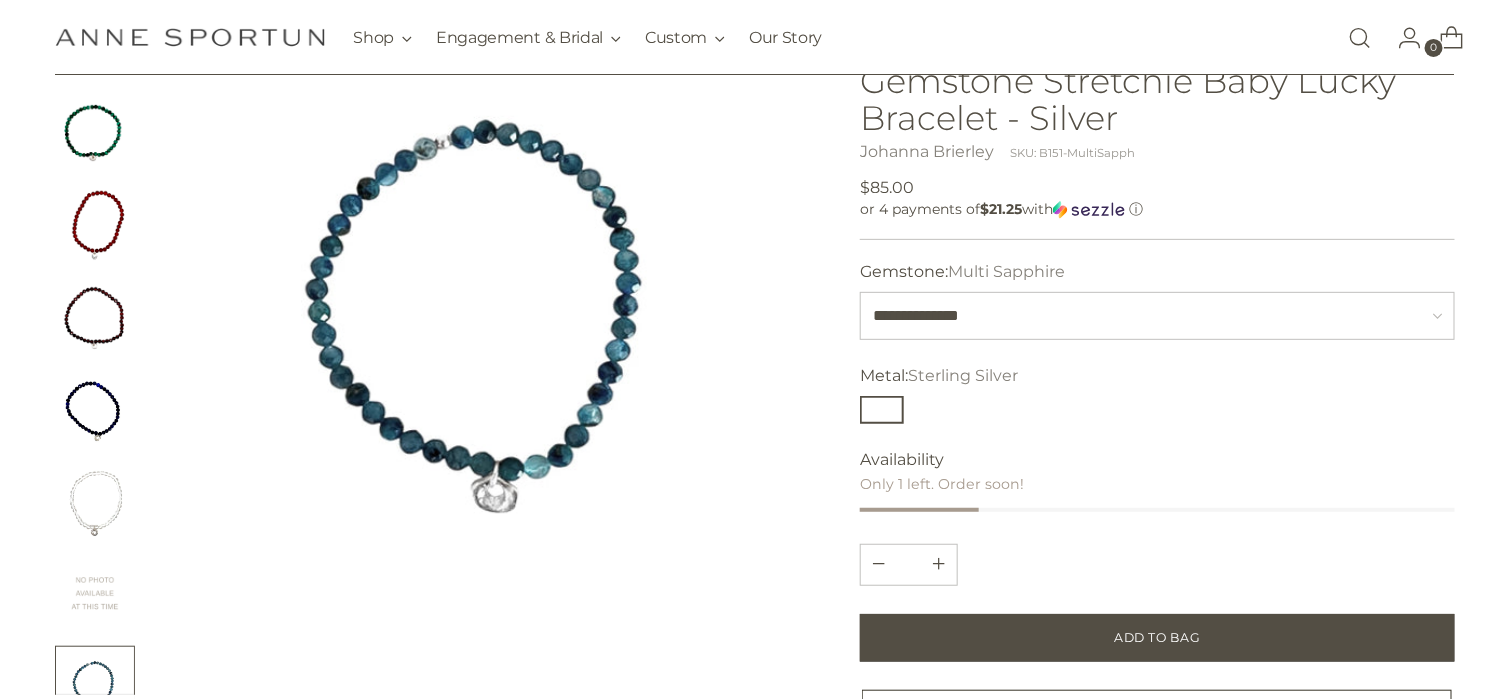 click at bounding box center [487, 319] 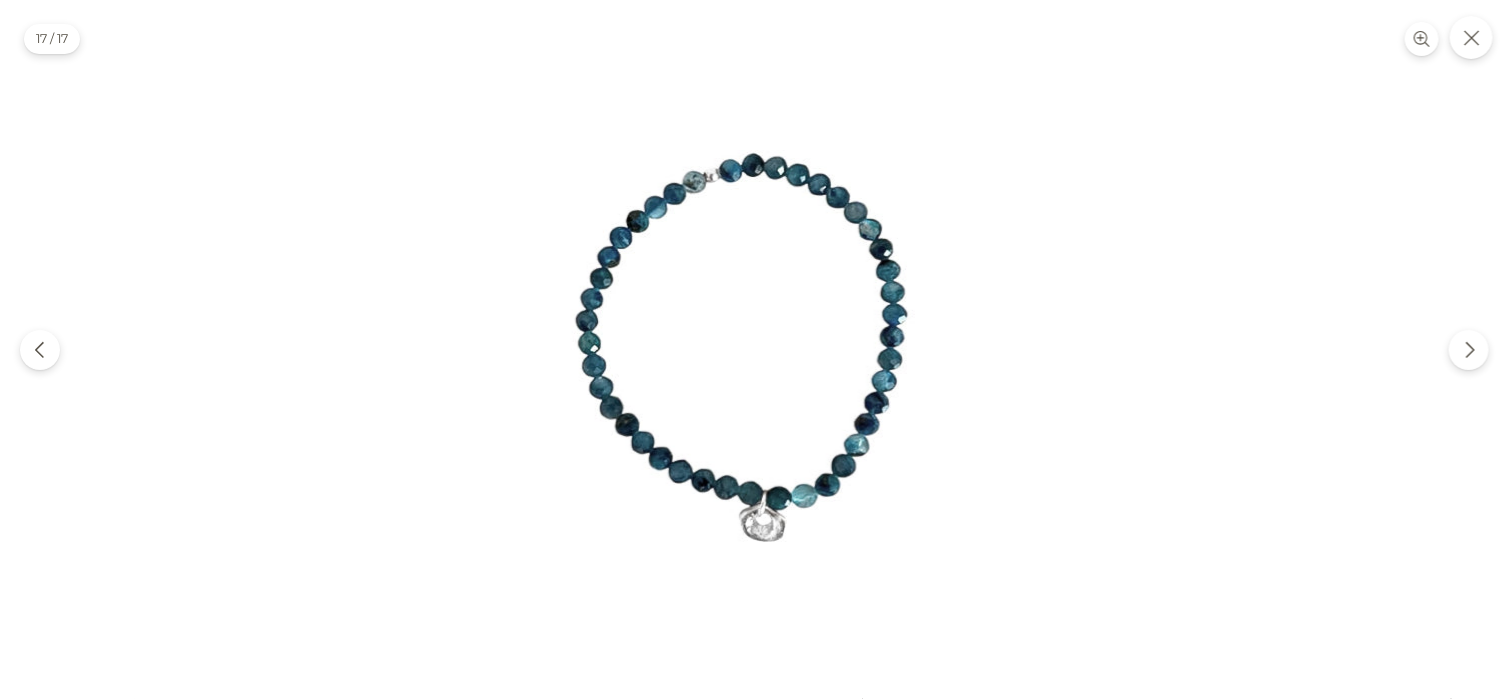 click at bounding box center [755, 350] 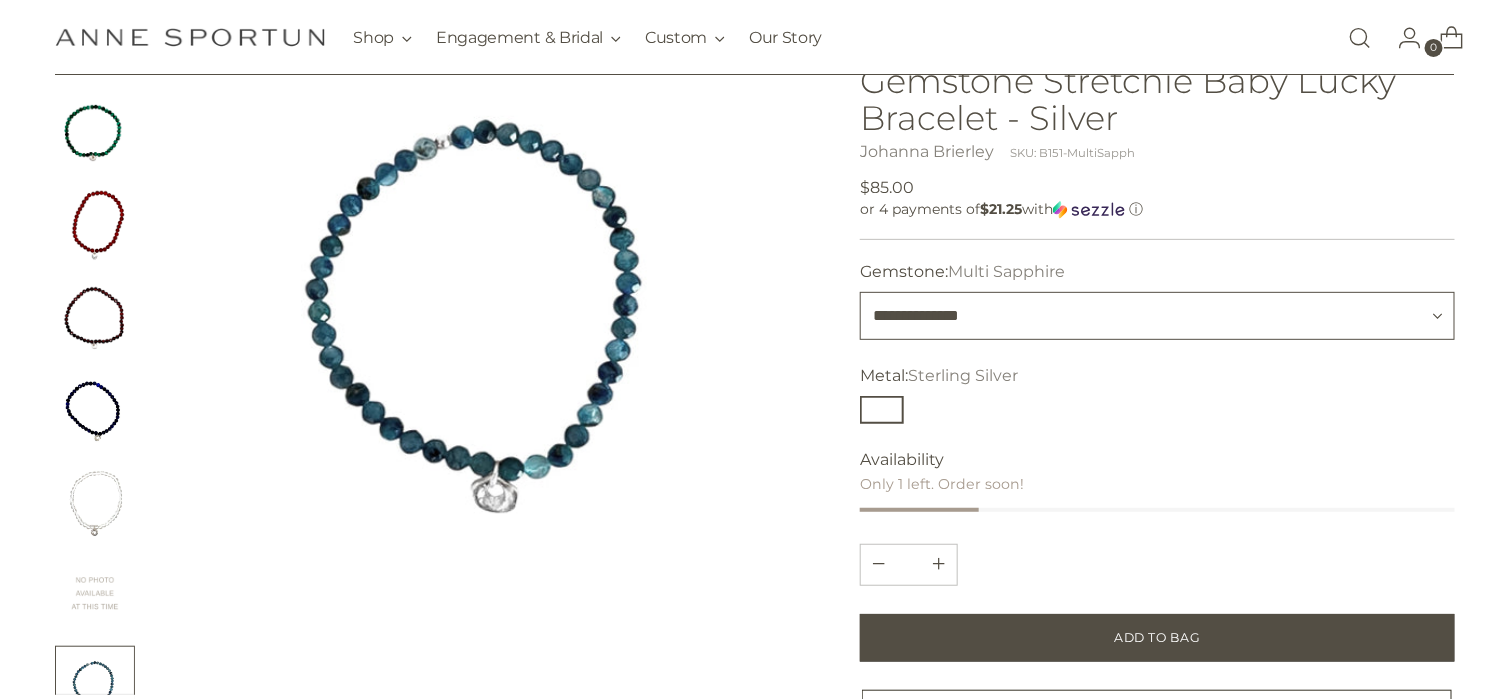 click on "**********" at bounding box center (1157, 316) 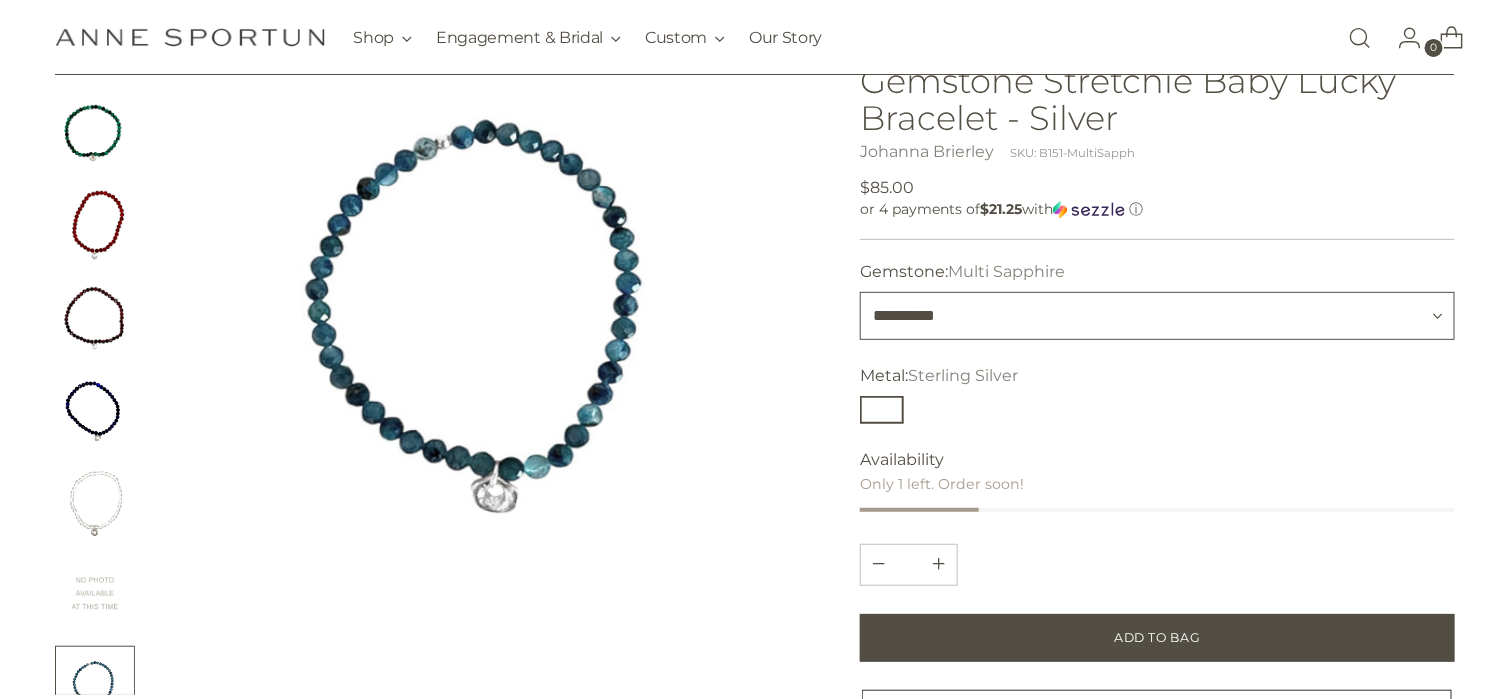 click on "**********" at bounding box center (1157, 316) 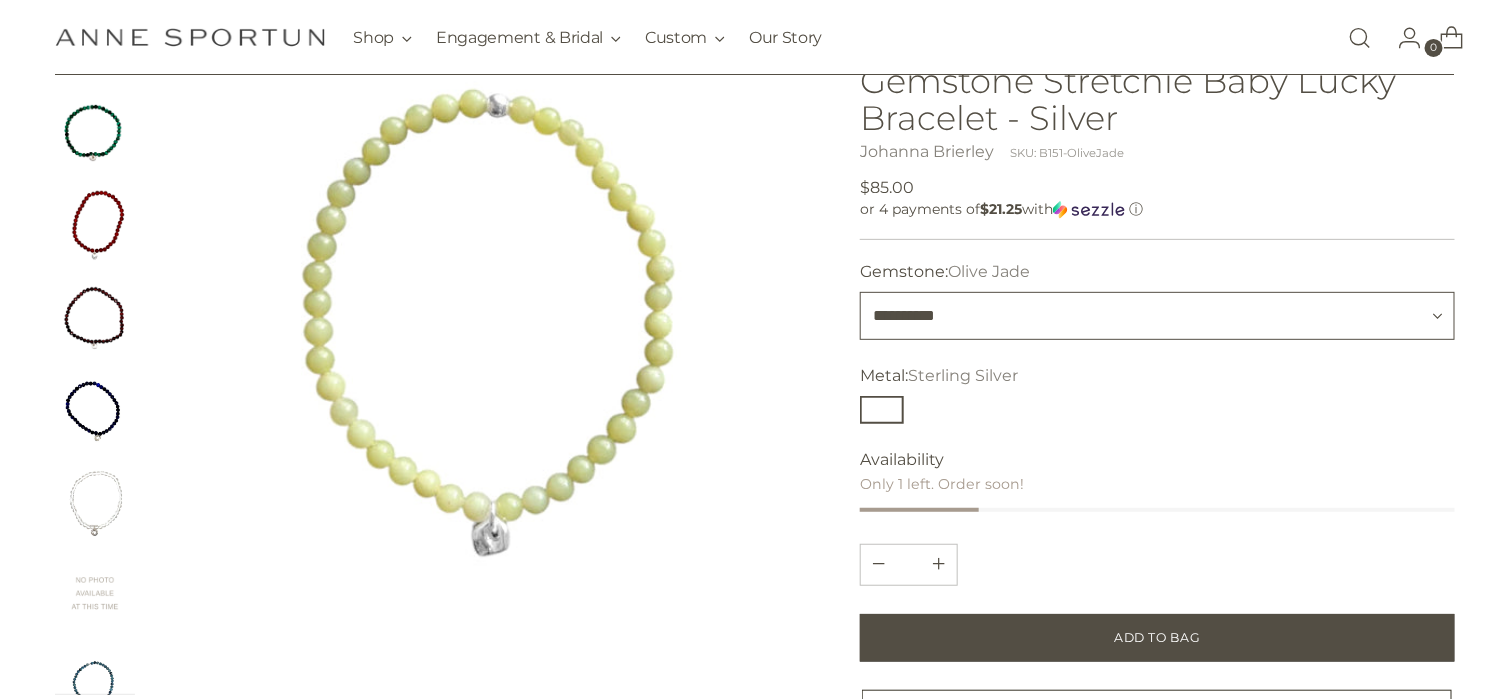 click on "**********" at bounding box center [1157, 316] 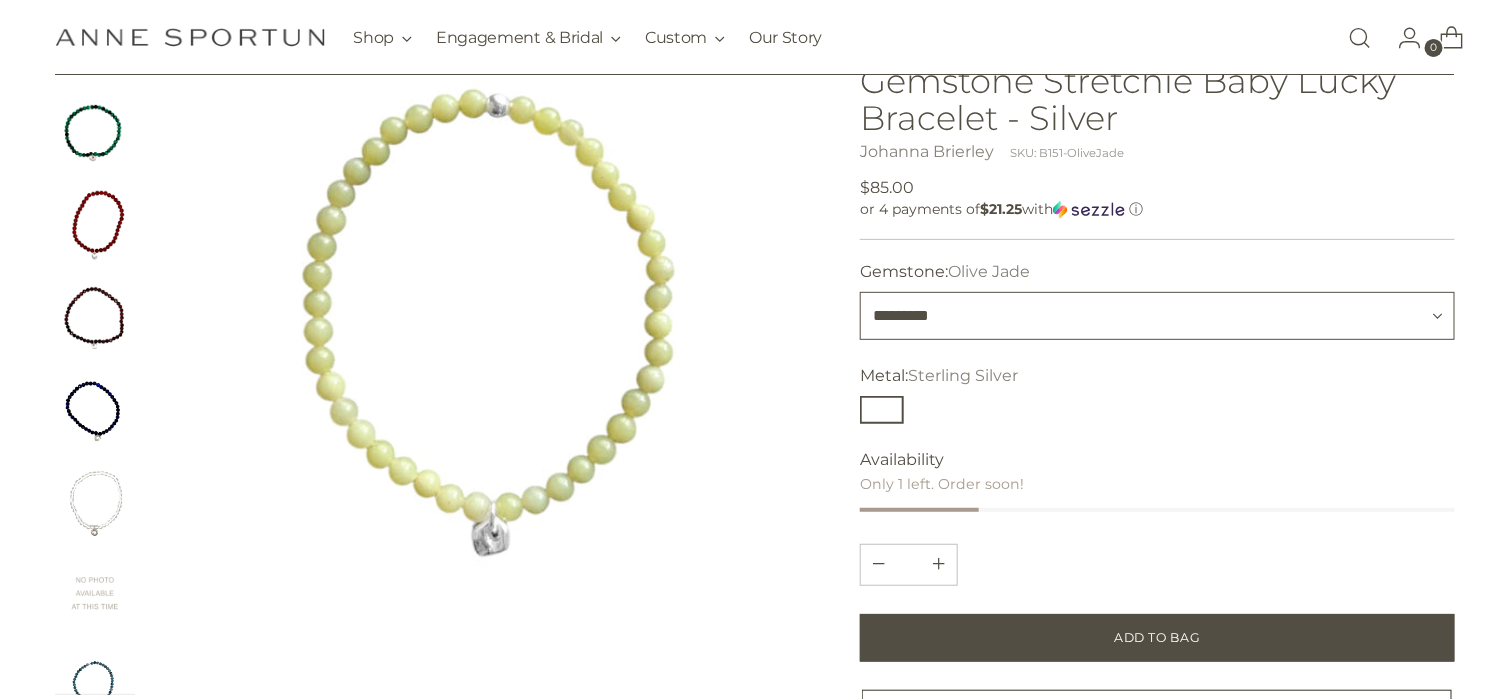 click on "**********" at bounding box center [1157, 316] 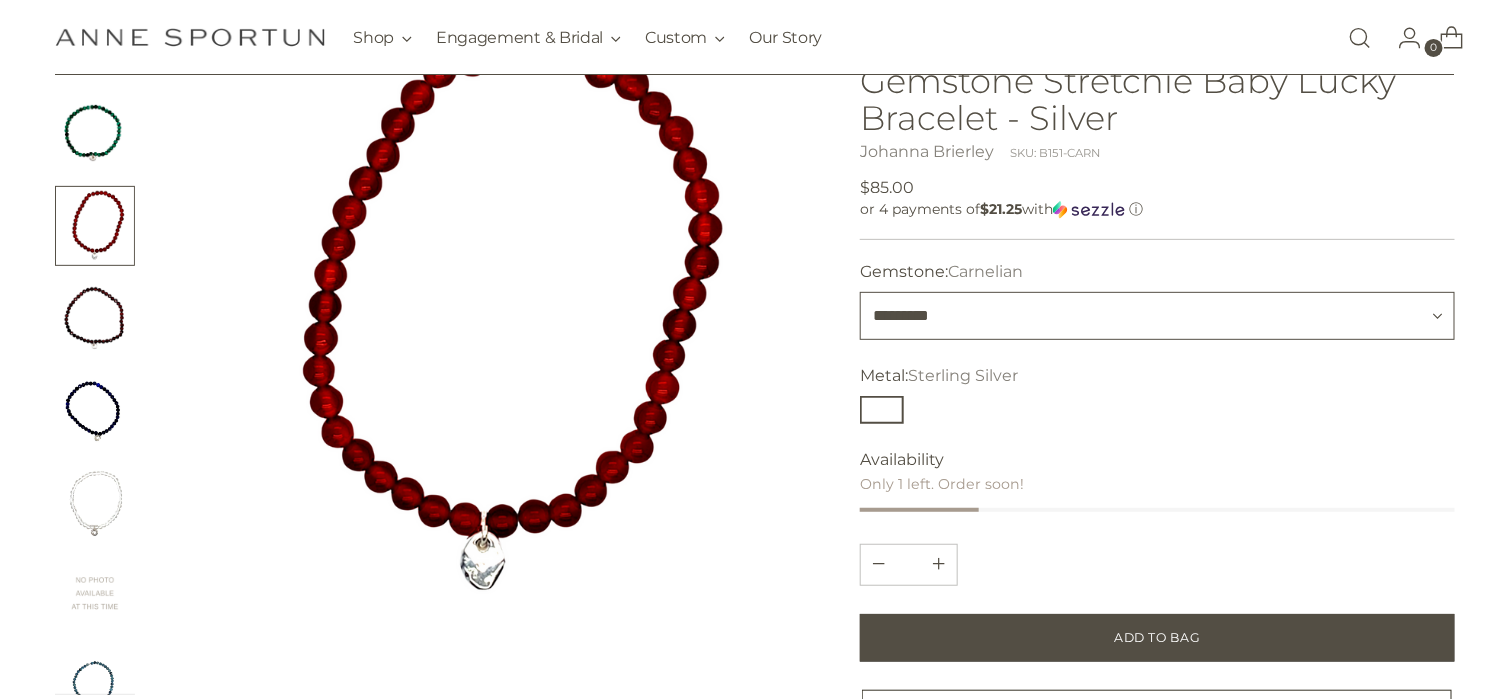 click on "**********" at bounding box center [1157, 316] 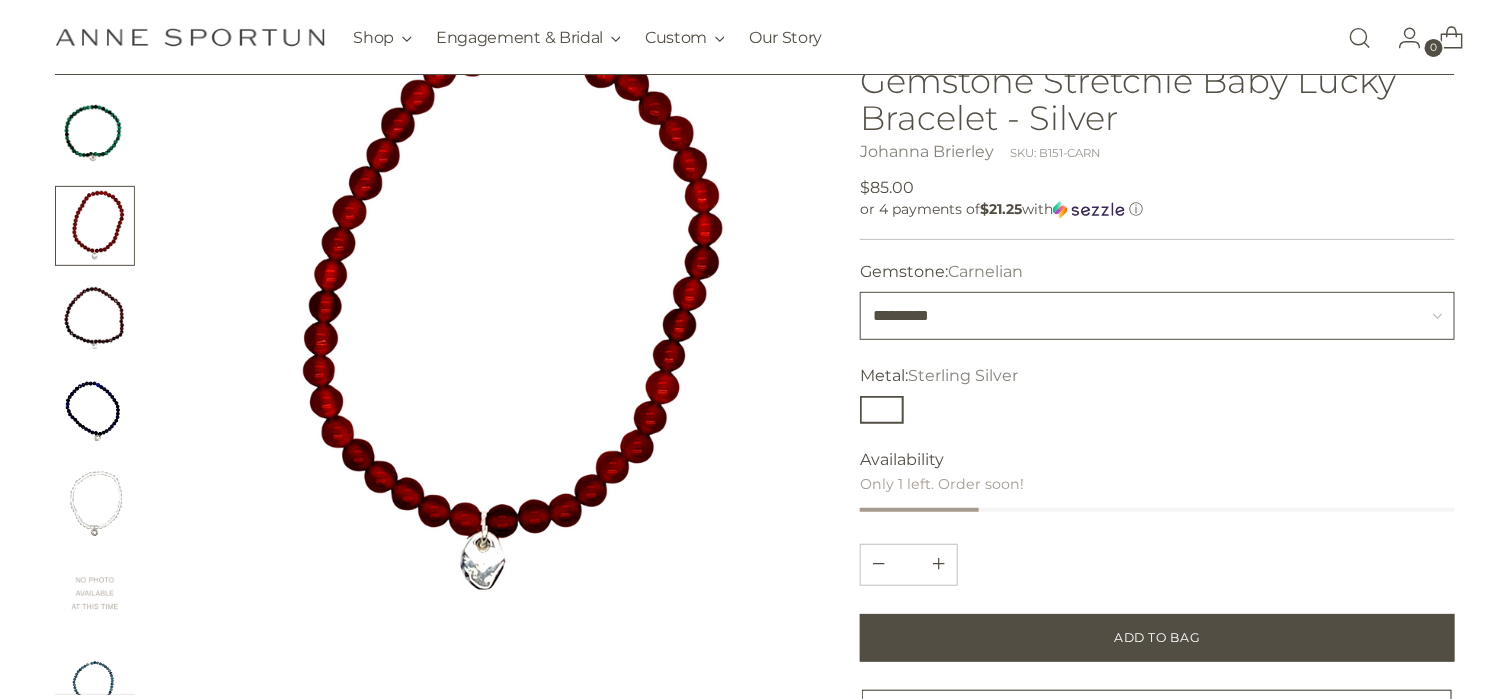 click on "**********" at bounding box center (1157, 316) 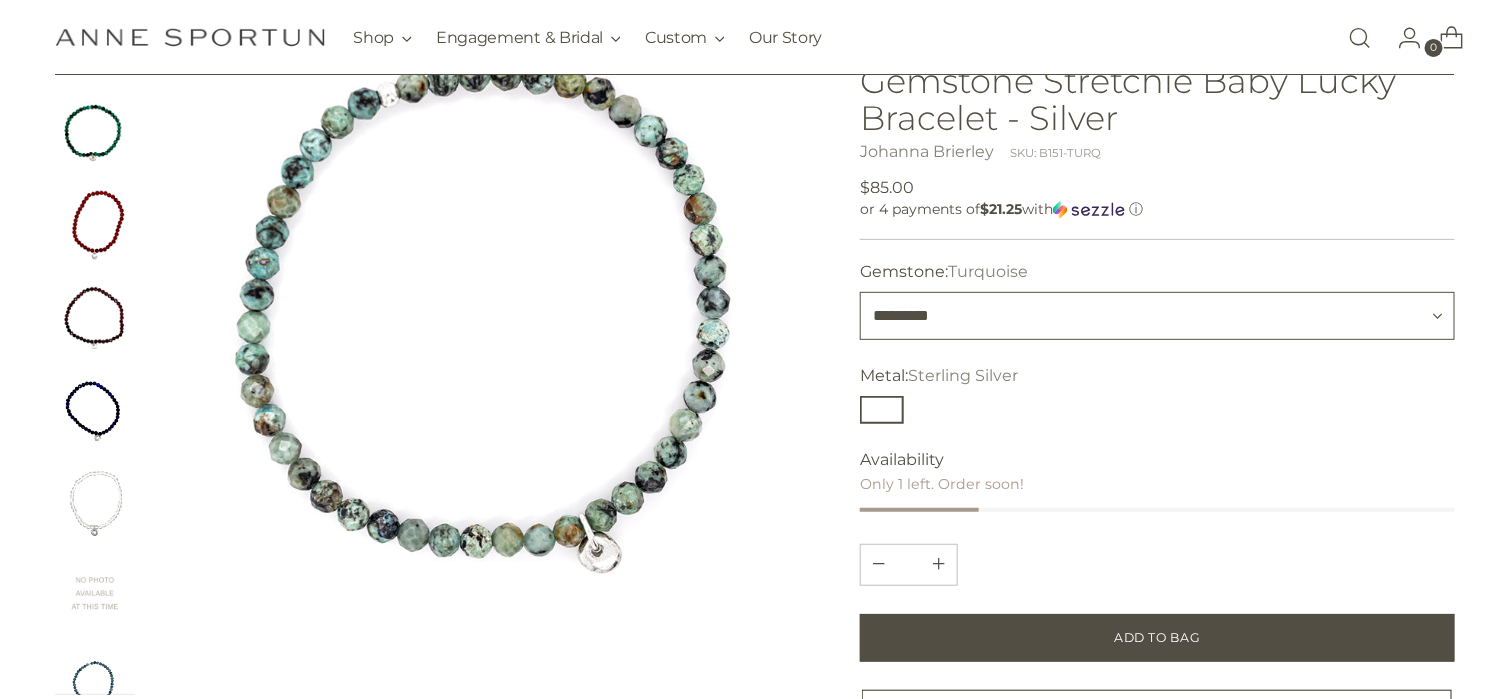 click on "**********" at bounding box center (1157, 316) 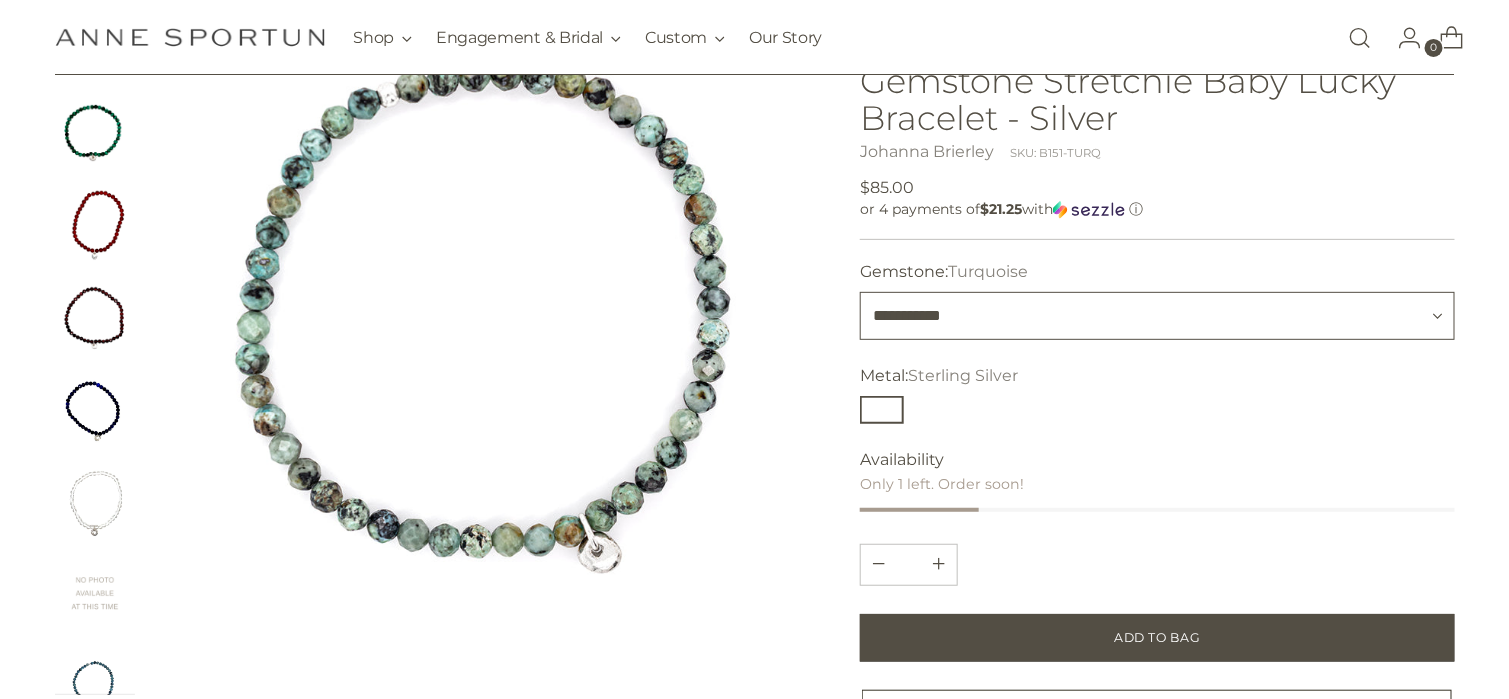 click on "**********" at bounding box center (1157, 316) 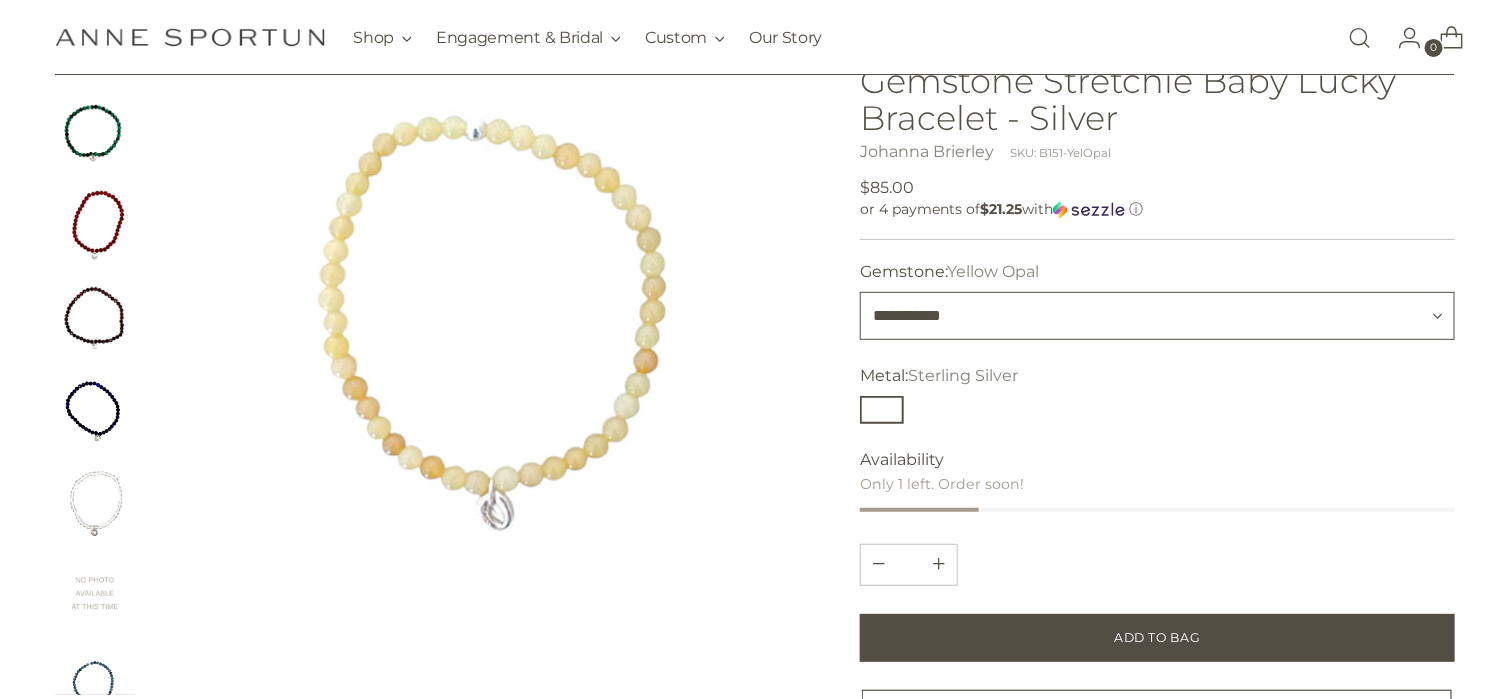 click on "**********" at bounding box center (1157, 316) 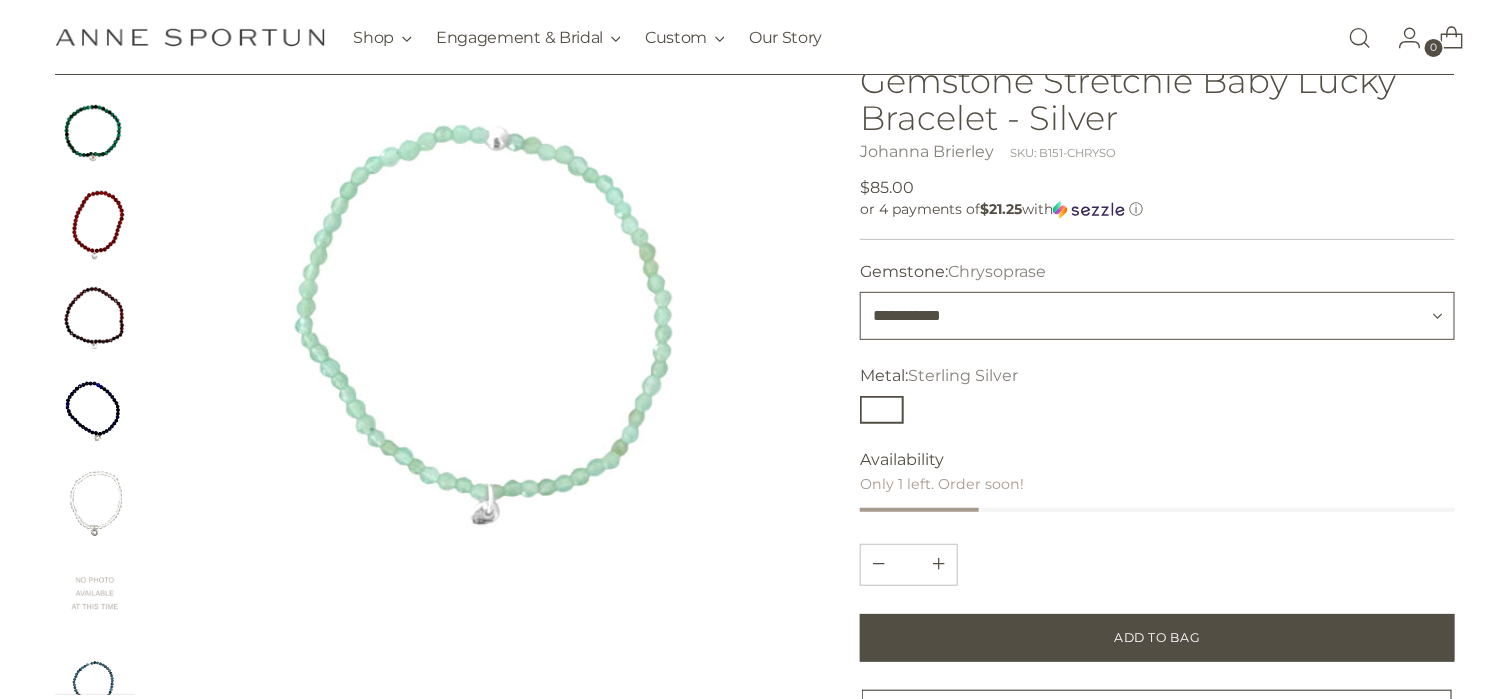 click on "**********" at bounding box center (1157, 316) 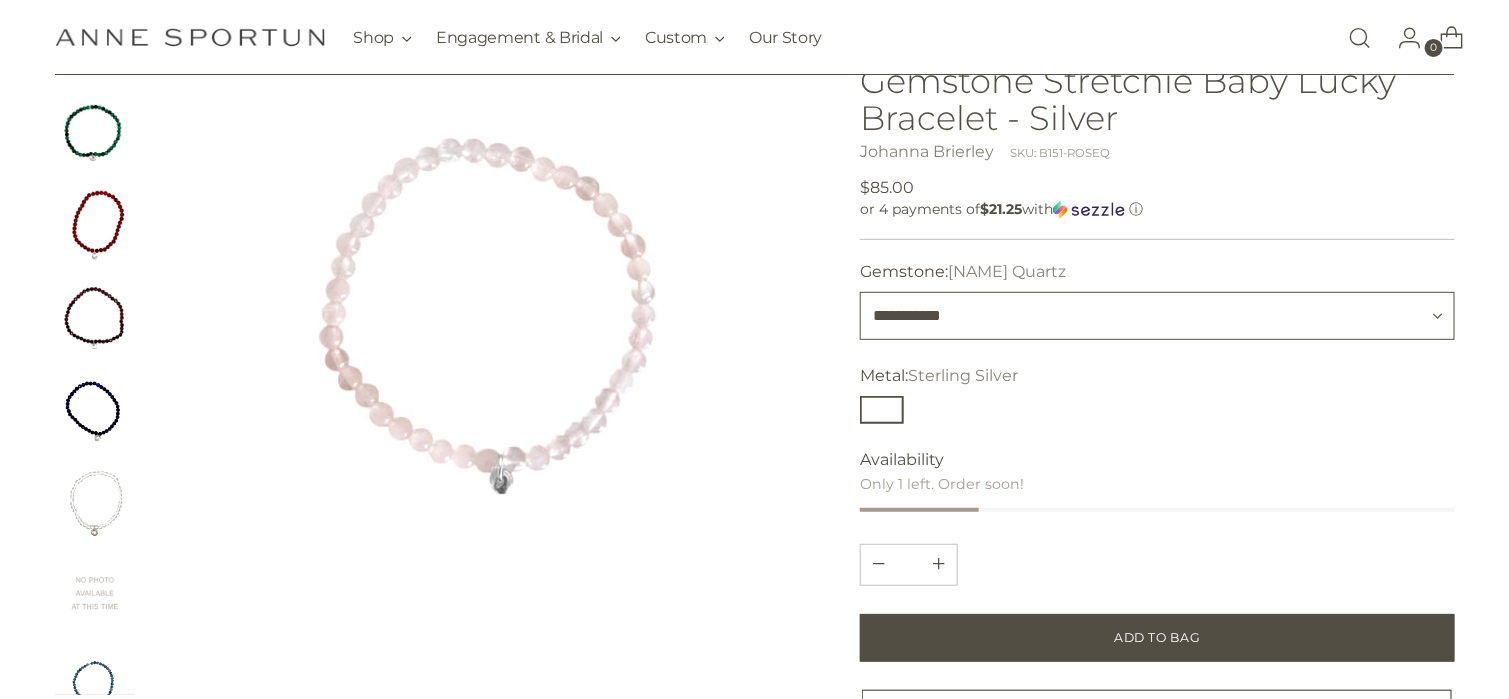 click on "**********" at bounding box center (1157, 316) 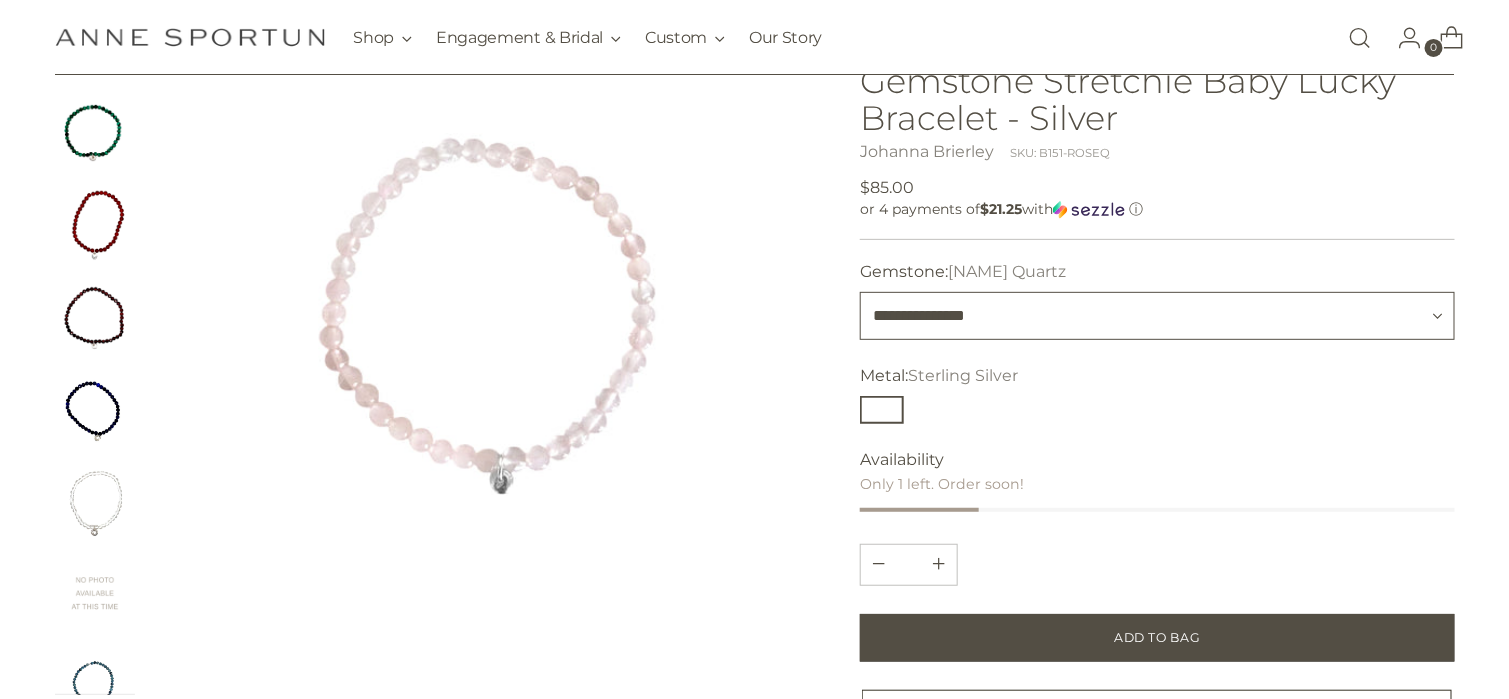 click on "**********" at bounding box center [1157, 316] 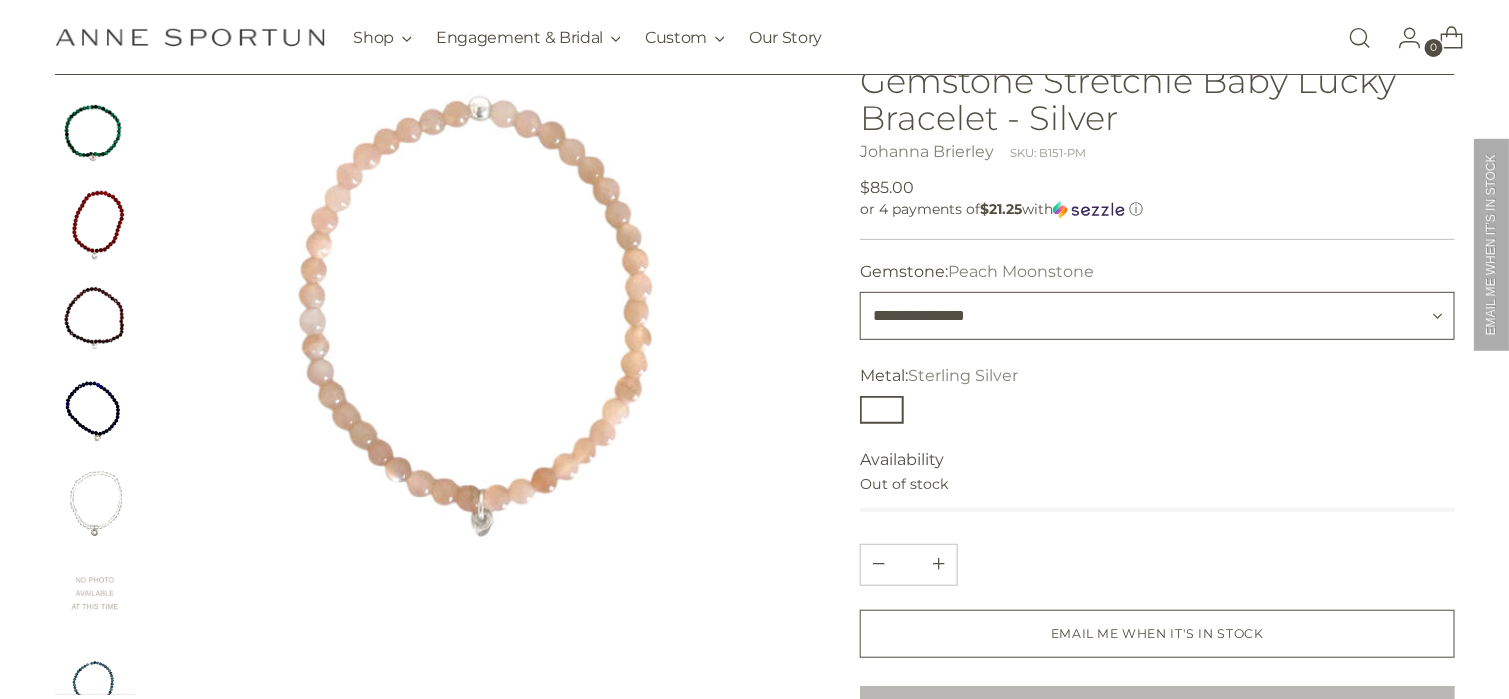 click on "**********" at bounding box center (1157, 316) 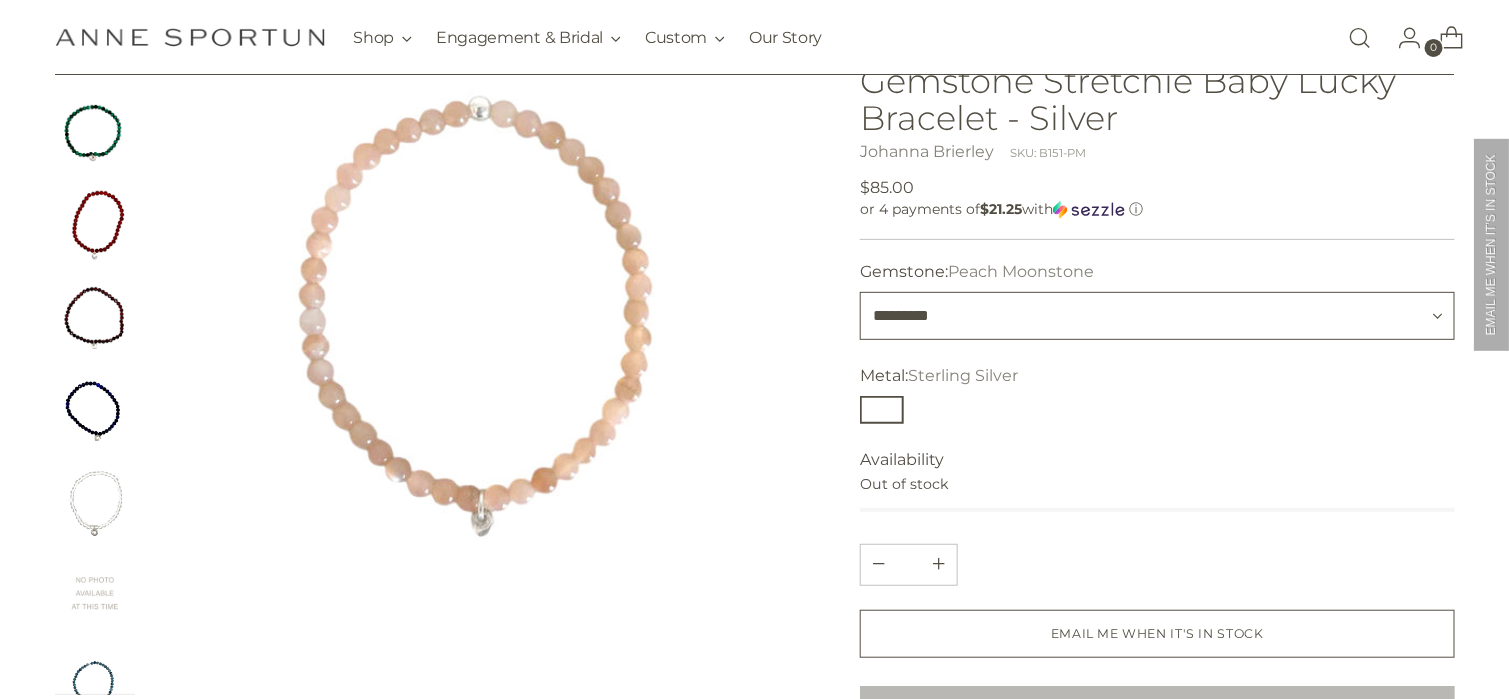 click on "**********" at bounding box center [1157, 316] 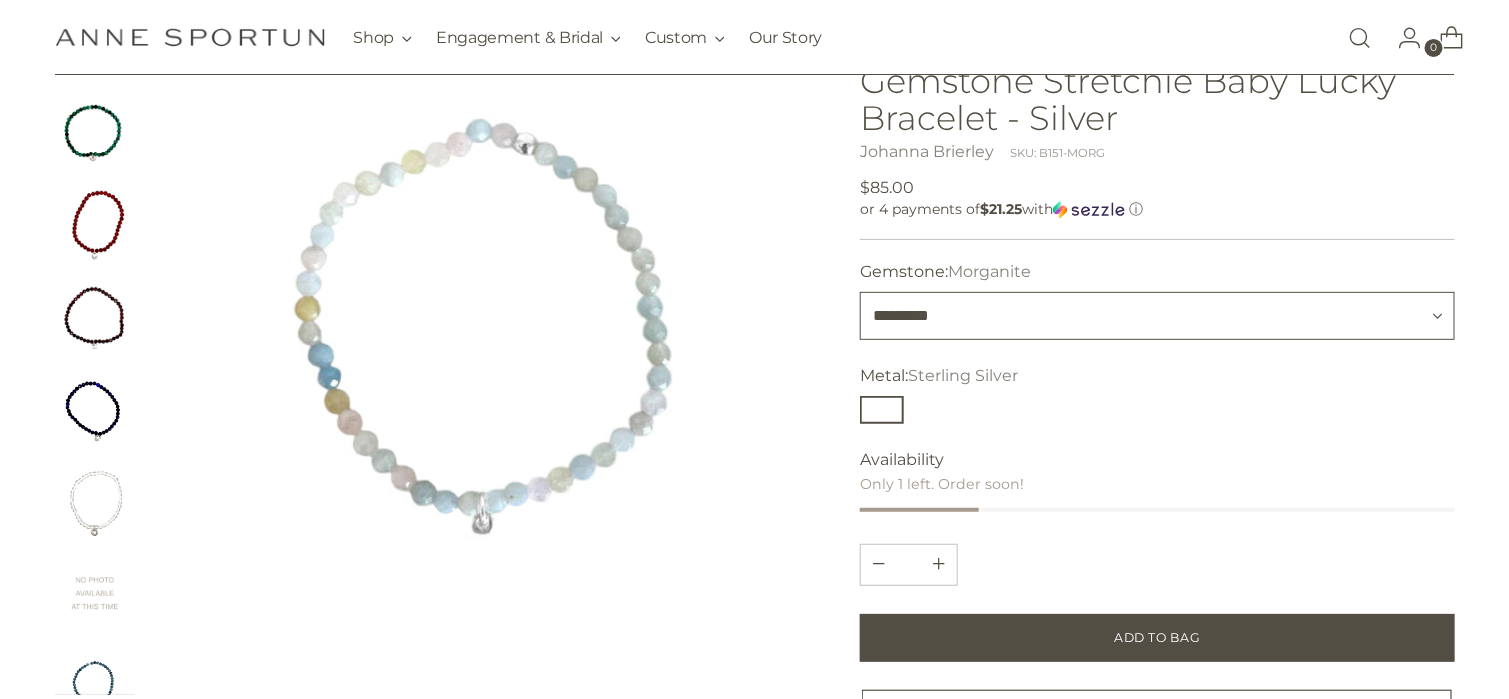 click on "**********" at bounding box center [1157, 316] 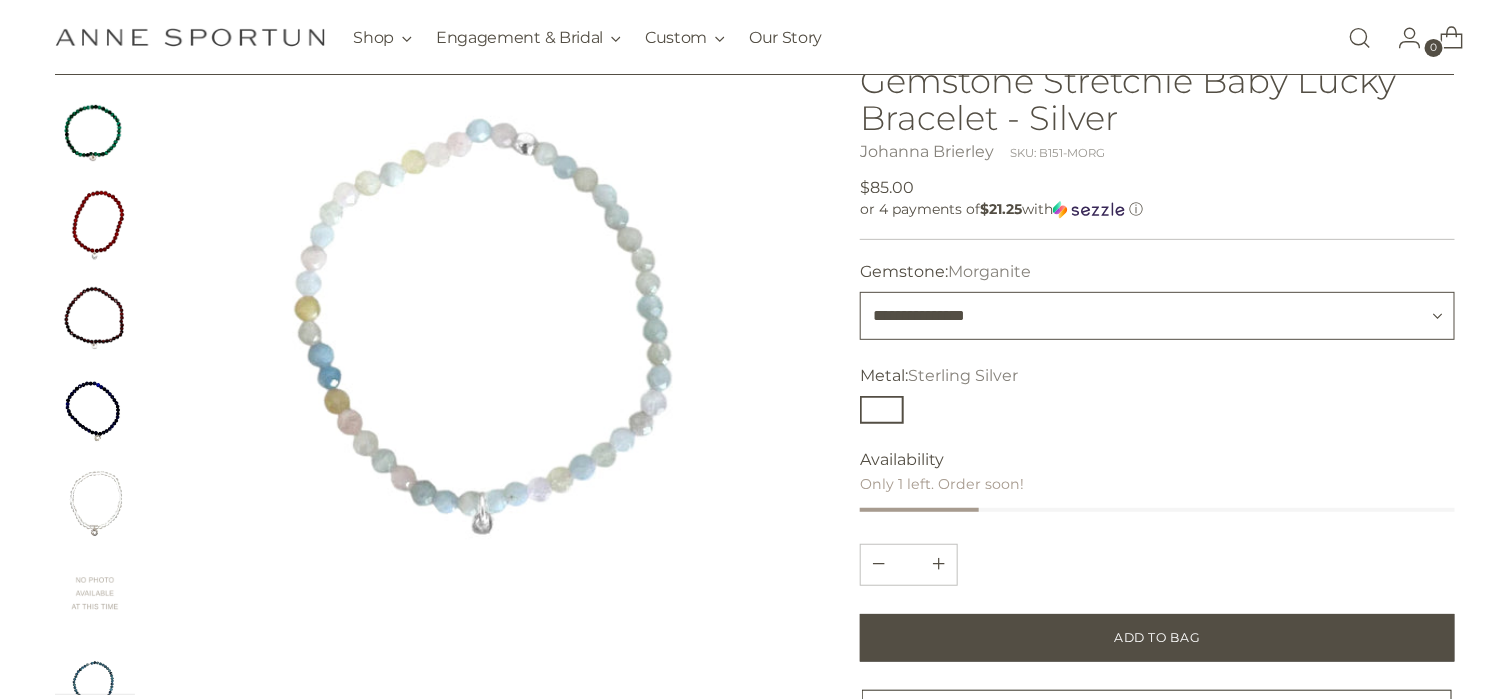 click on "**********" at bounding box center [1157, 316] 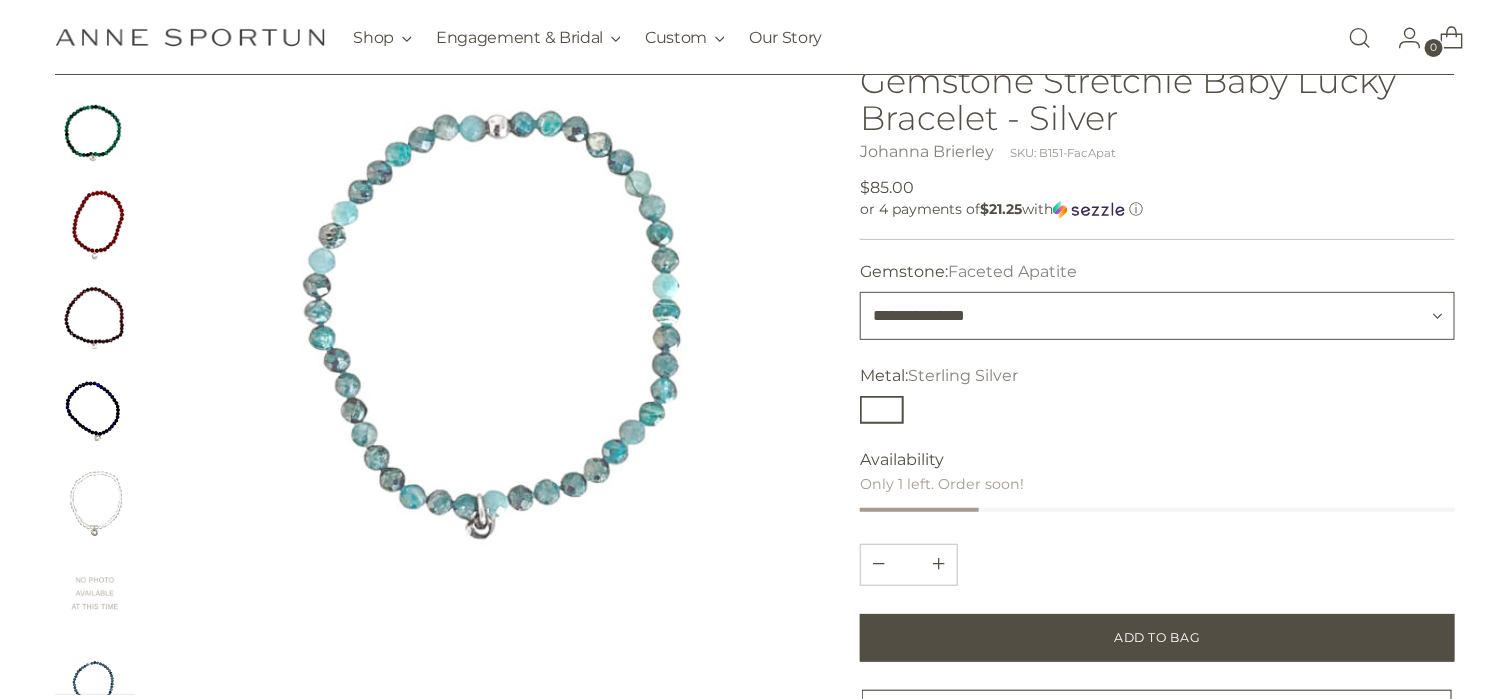 click on "**********" at bounding box center [1157, 316] 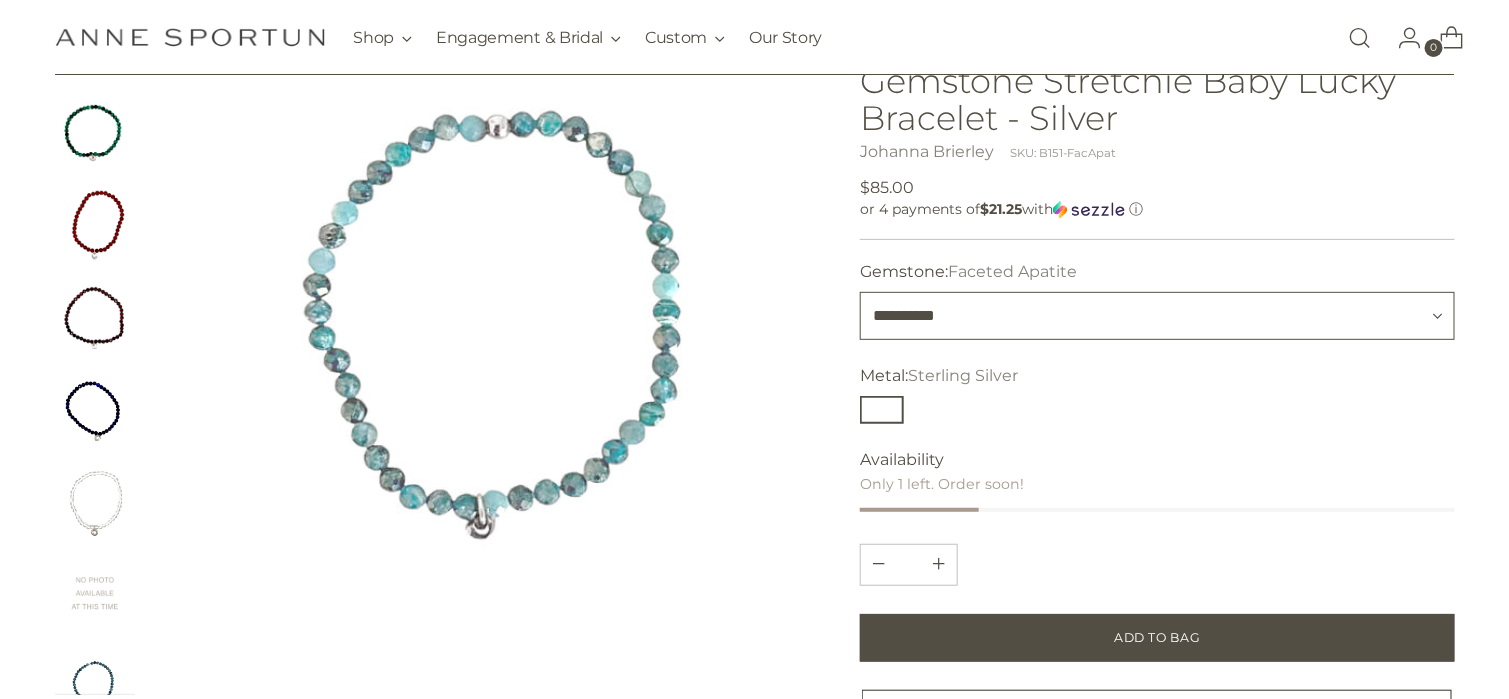 click on "**********" at bounding box center [1157, 316] 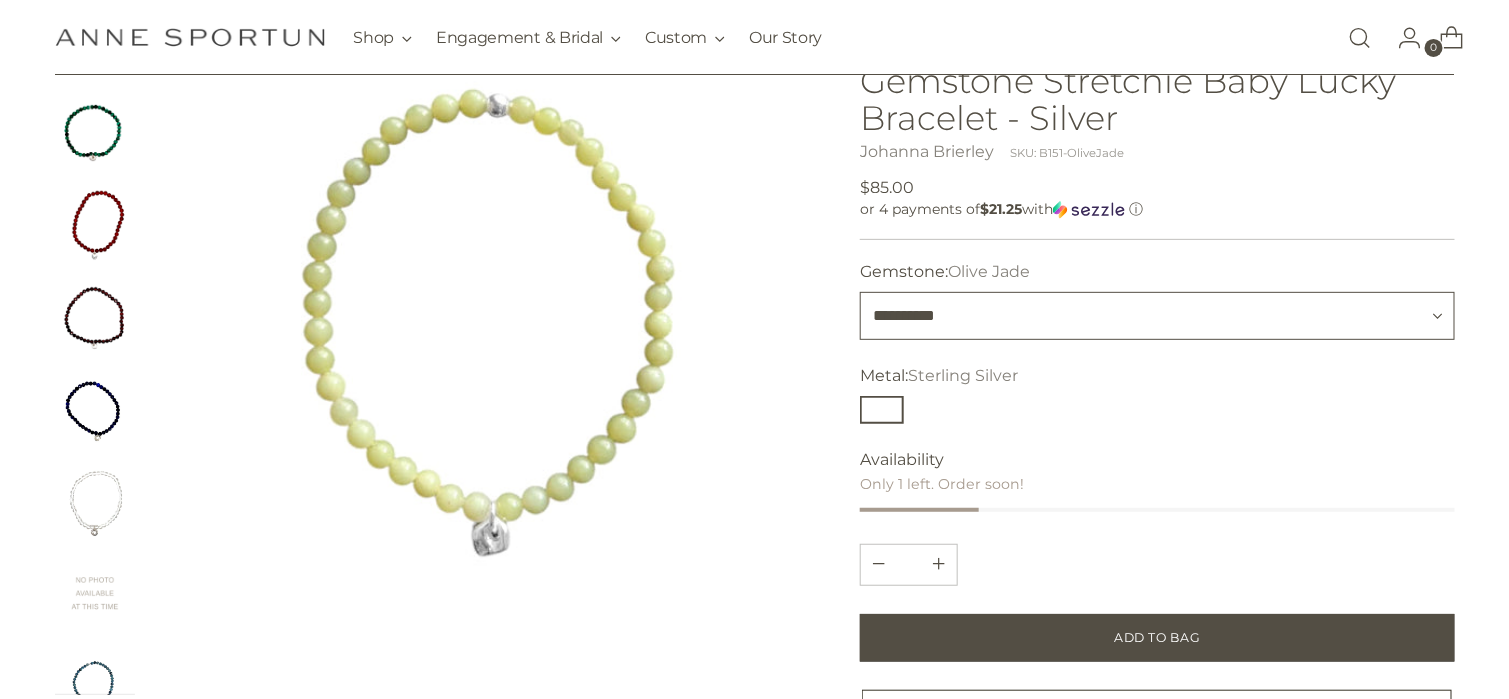 click on "**********" at bounding box center (1157, 316) 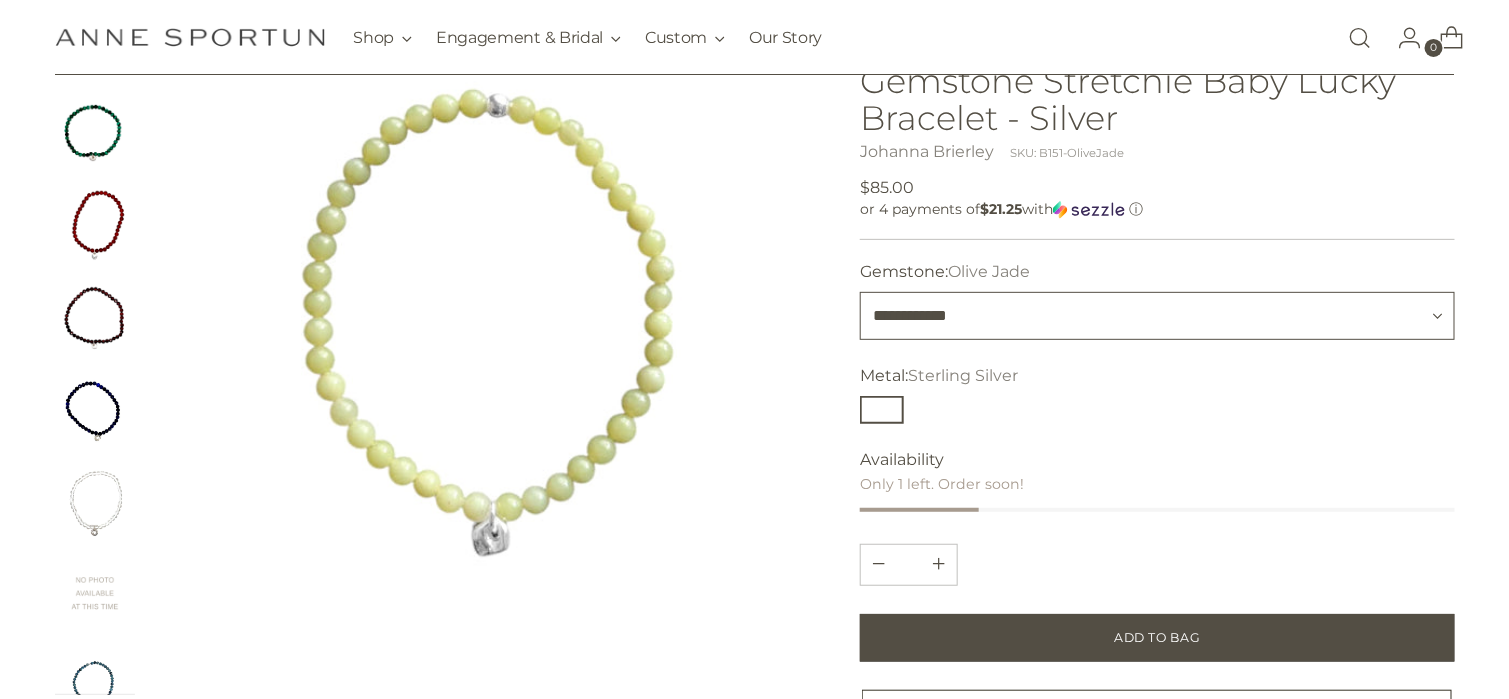 click on "**********" at bounding box center (1157, 316) 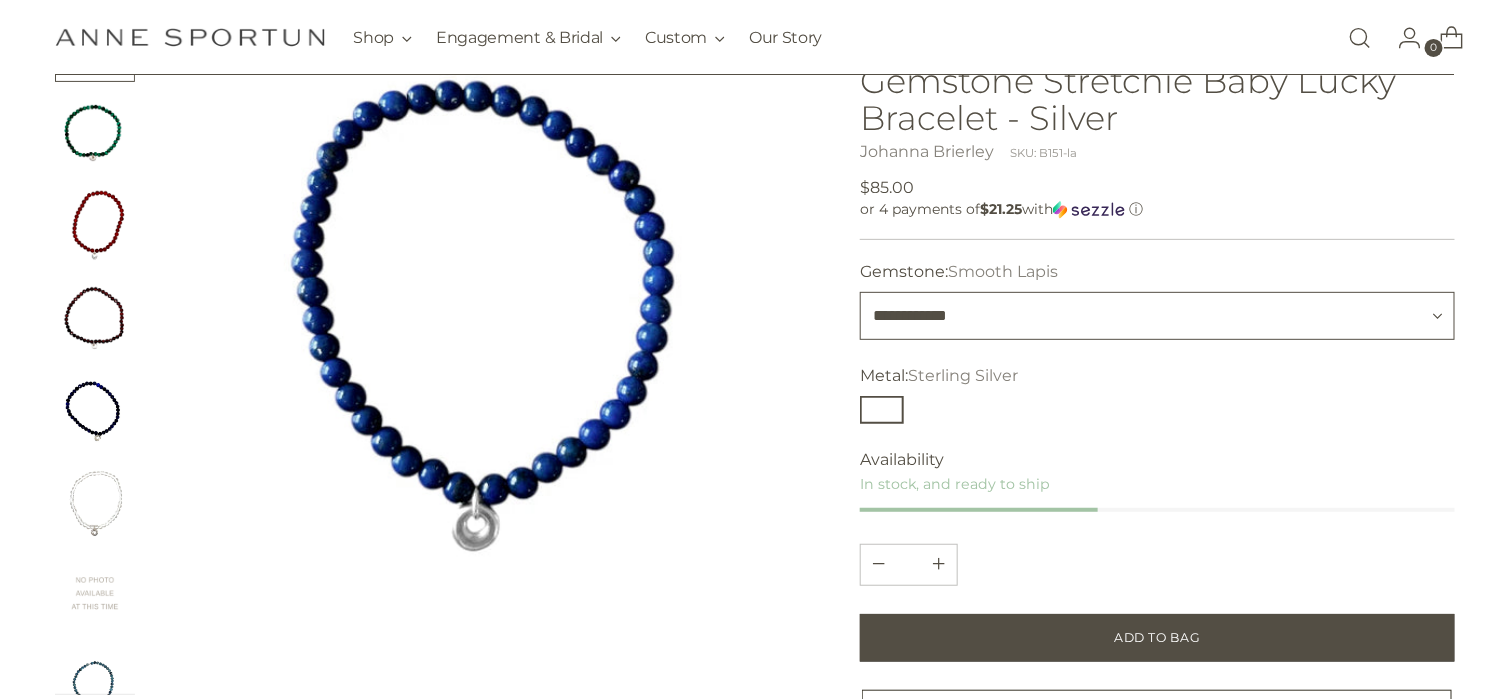 click on "**********" at bounding box center [1157, 316] 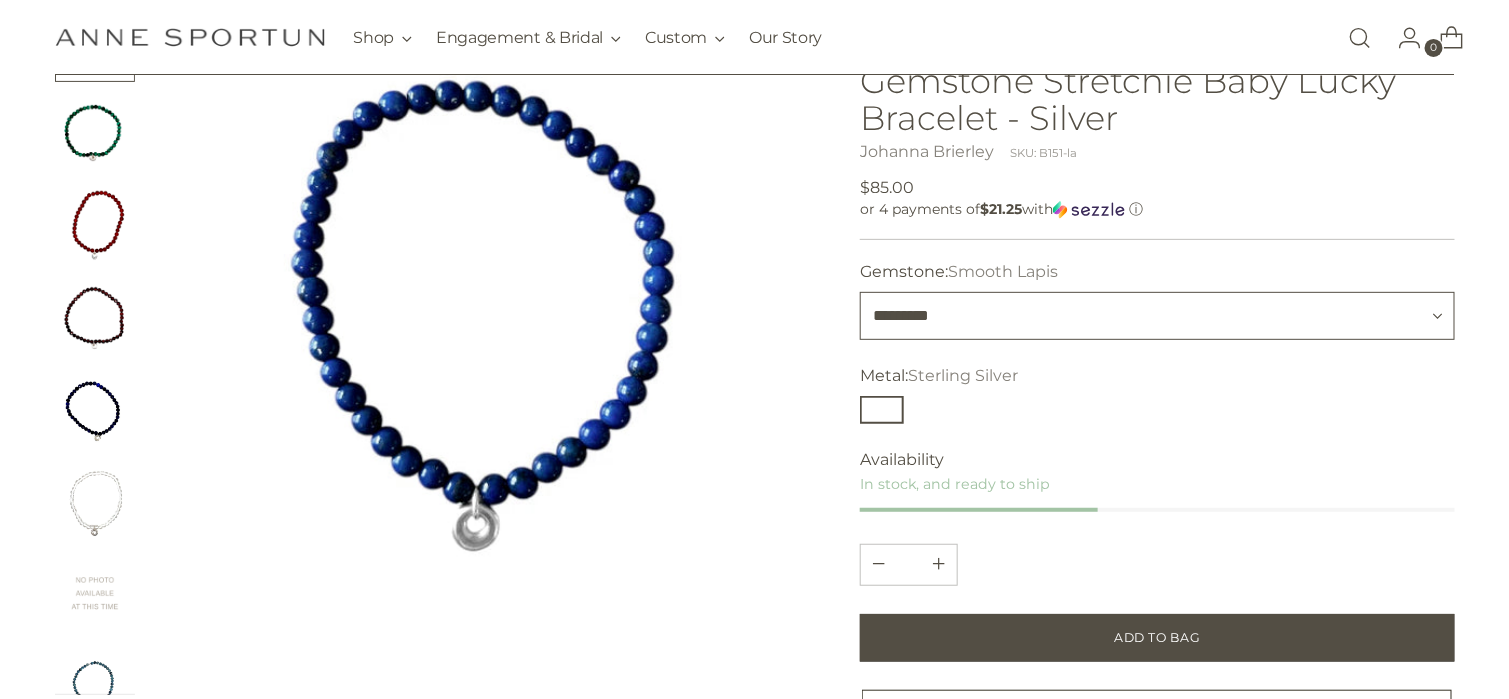 click on "**********" at bounding box center (1157, 316) 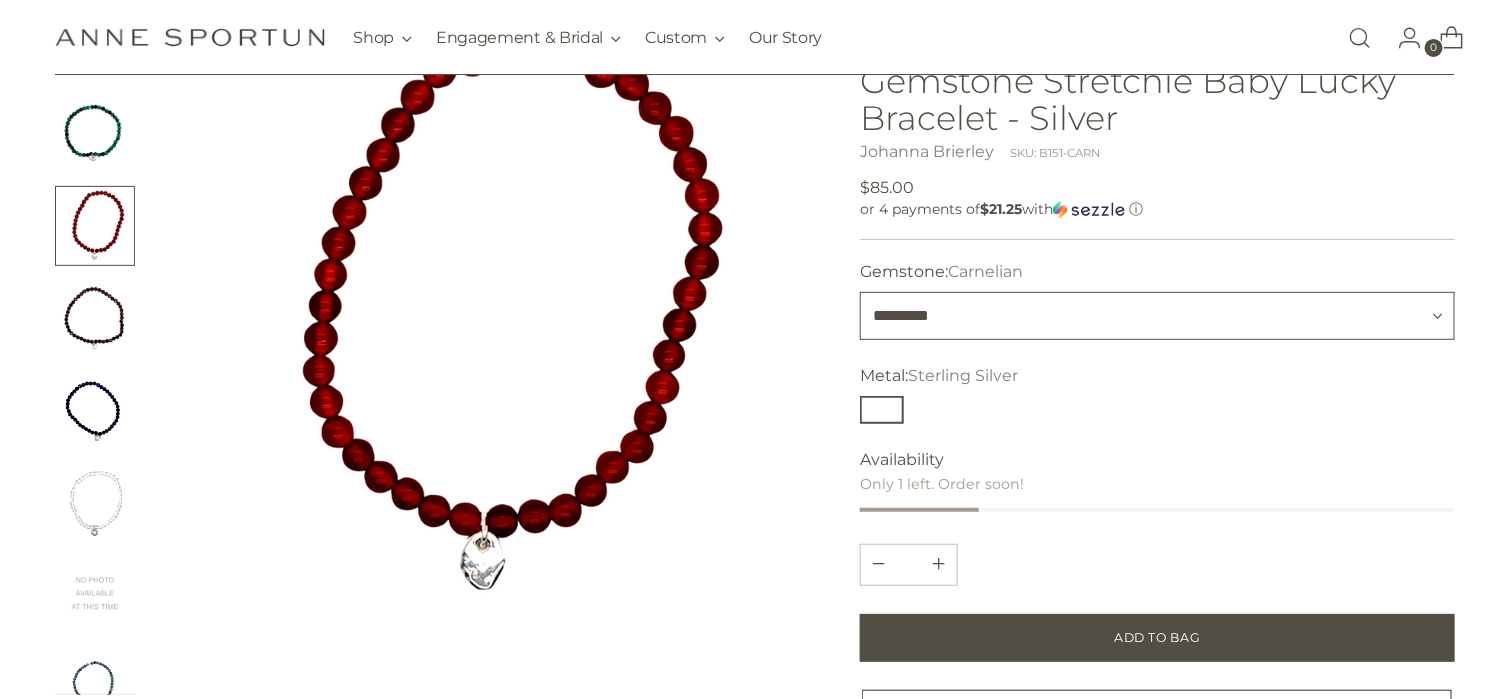 click on "**********" at bounding box center (1157, 316) 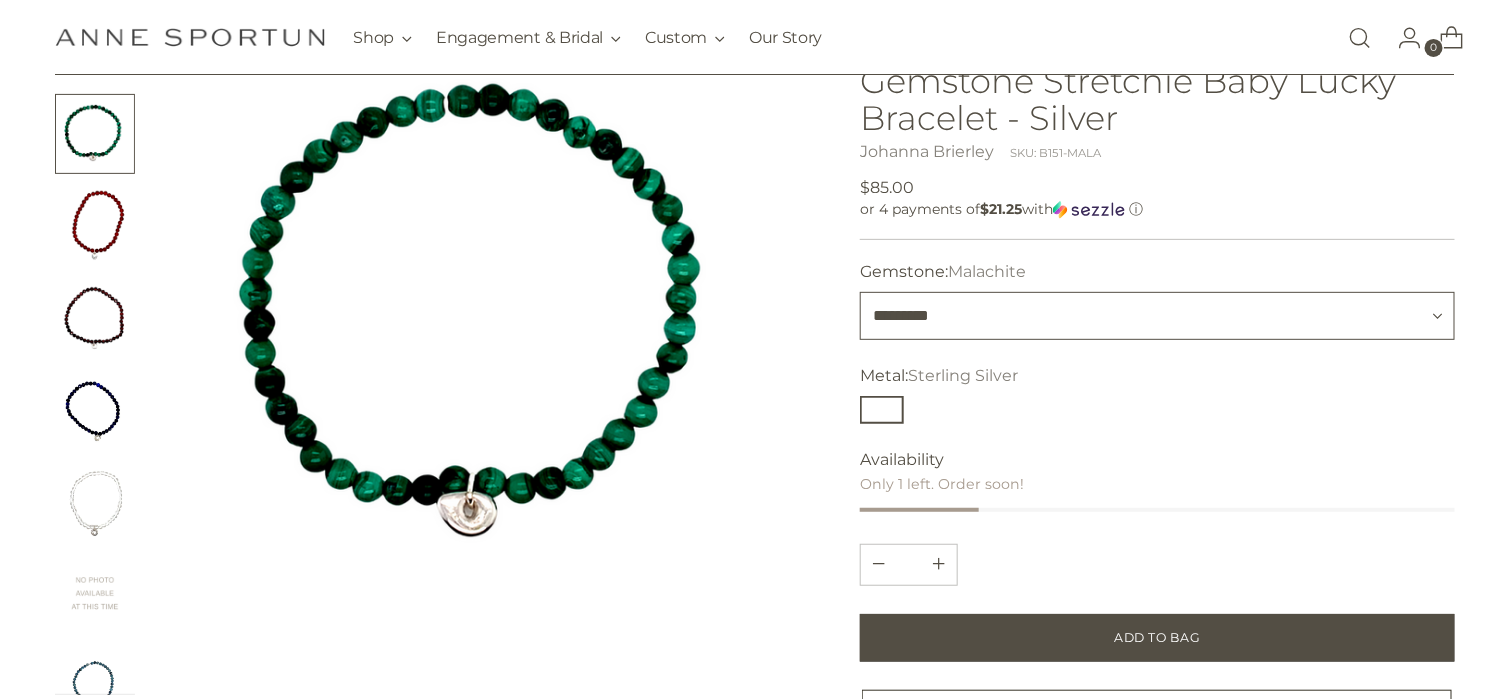 click on "**********" at bounding box center (1157, 316) 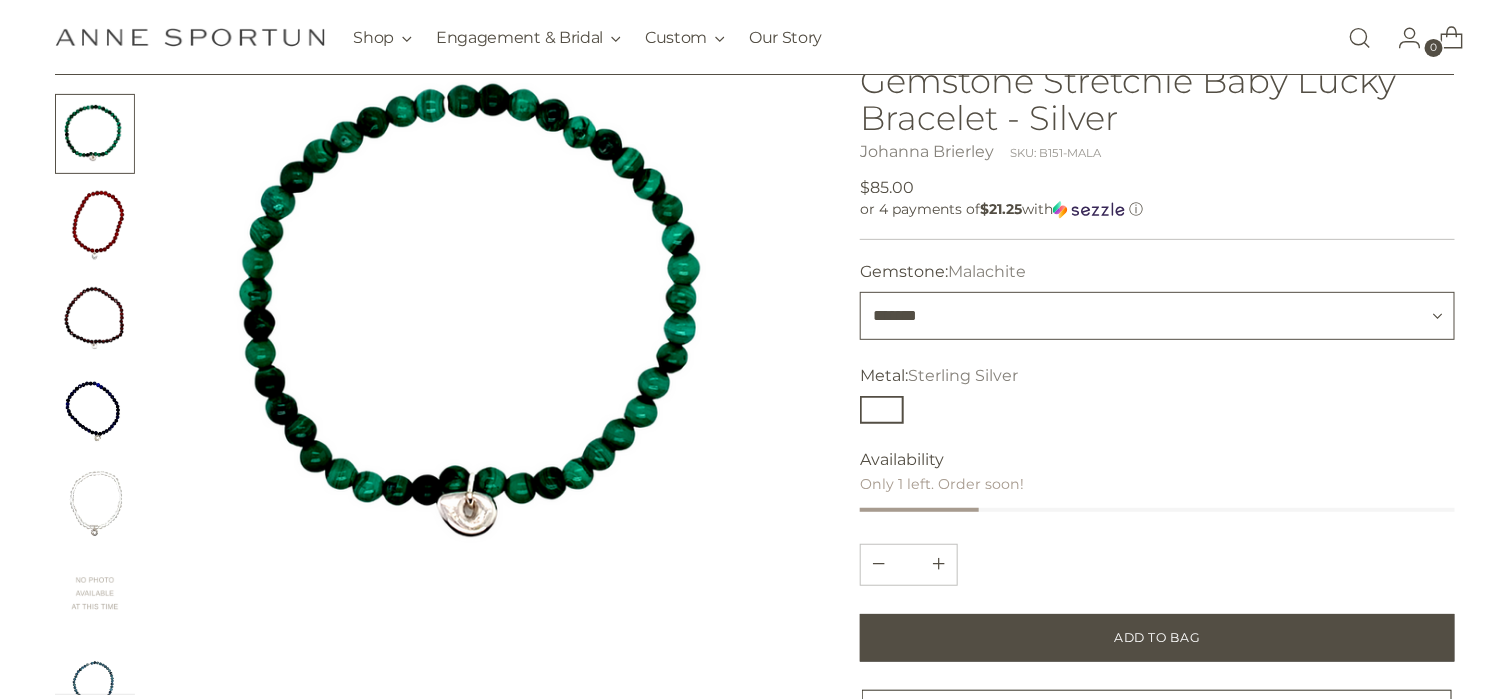 click on "**********" at bounding box center (1157, 316) 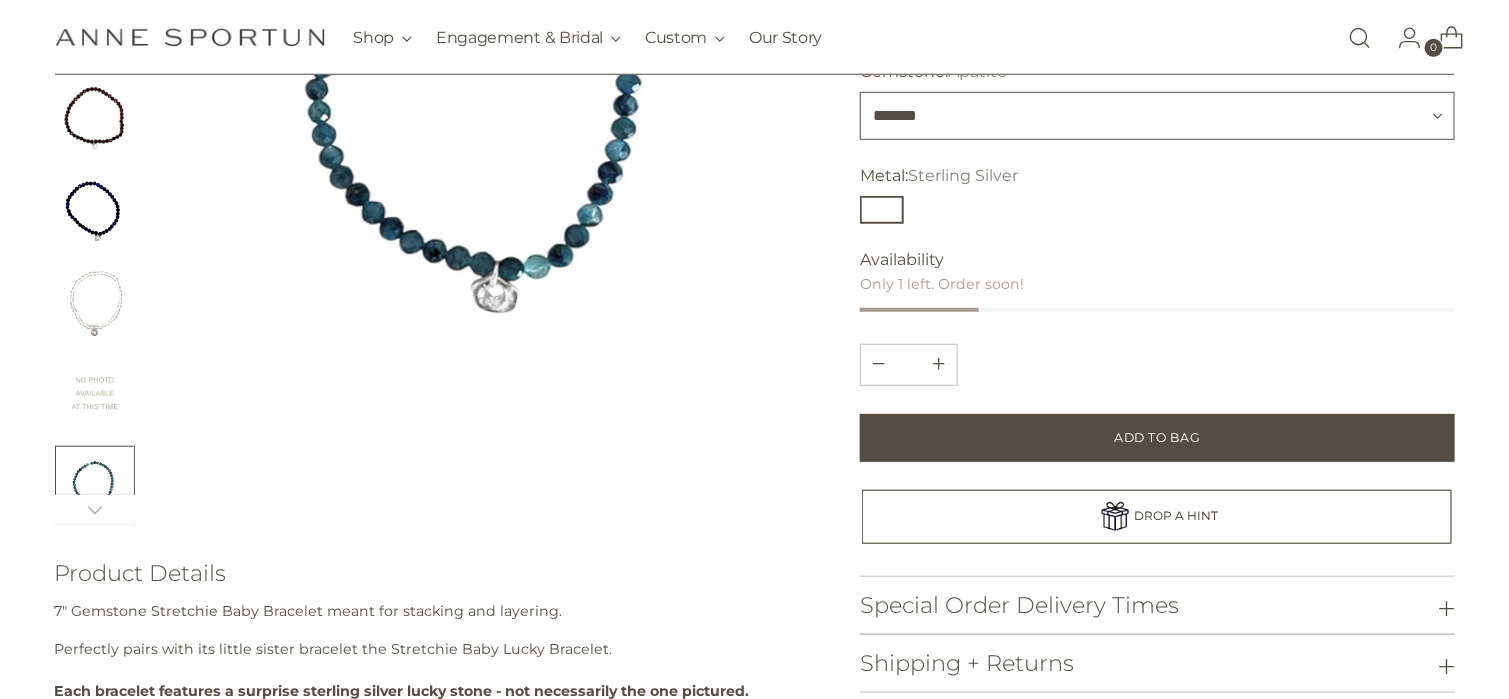 scroll, scrollTop: 300, scrollLeft: 0, axis: vertical 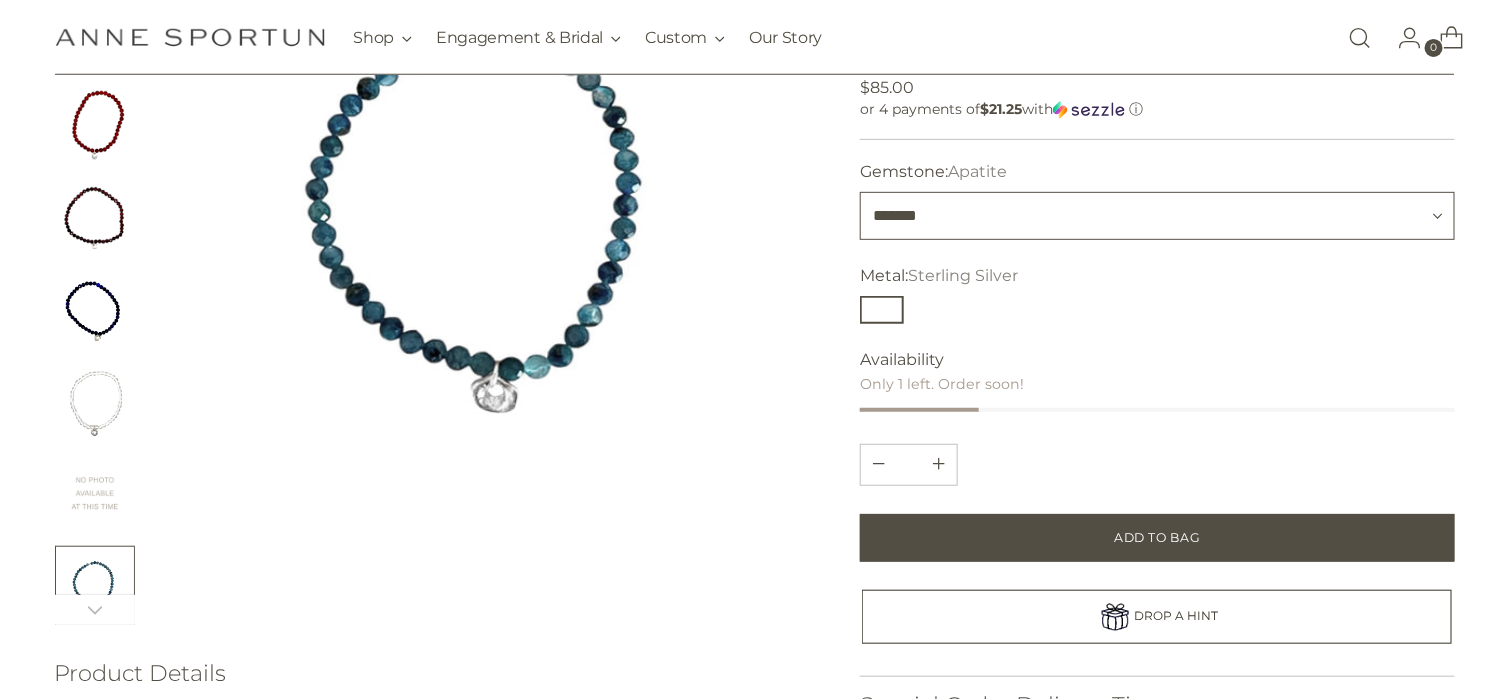 click on "**********" at bounding box center (1157, 216) 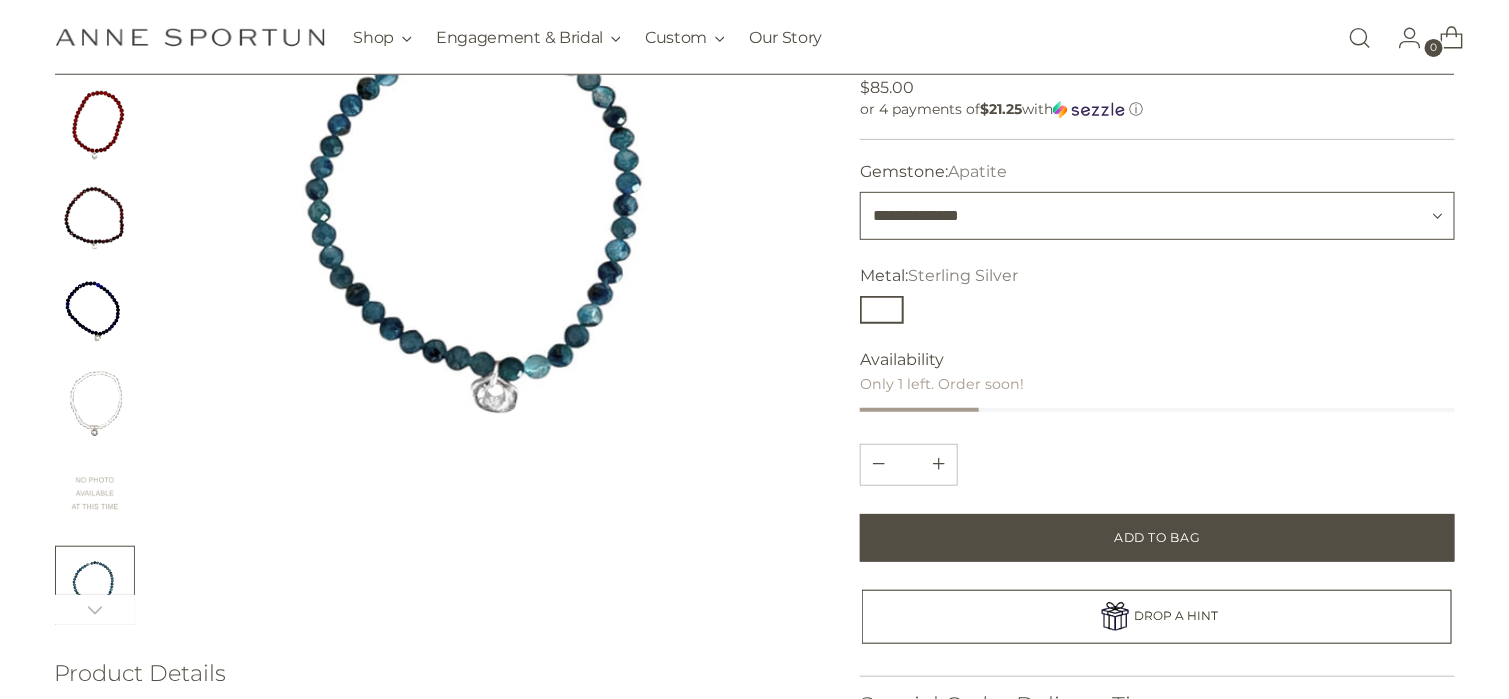 click on "**********" at bounding box center (1157, 216) 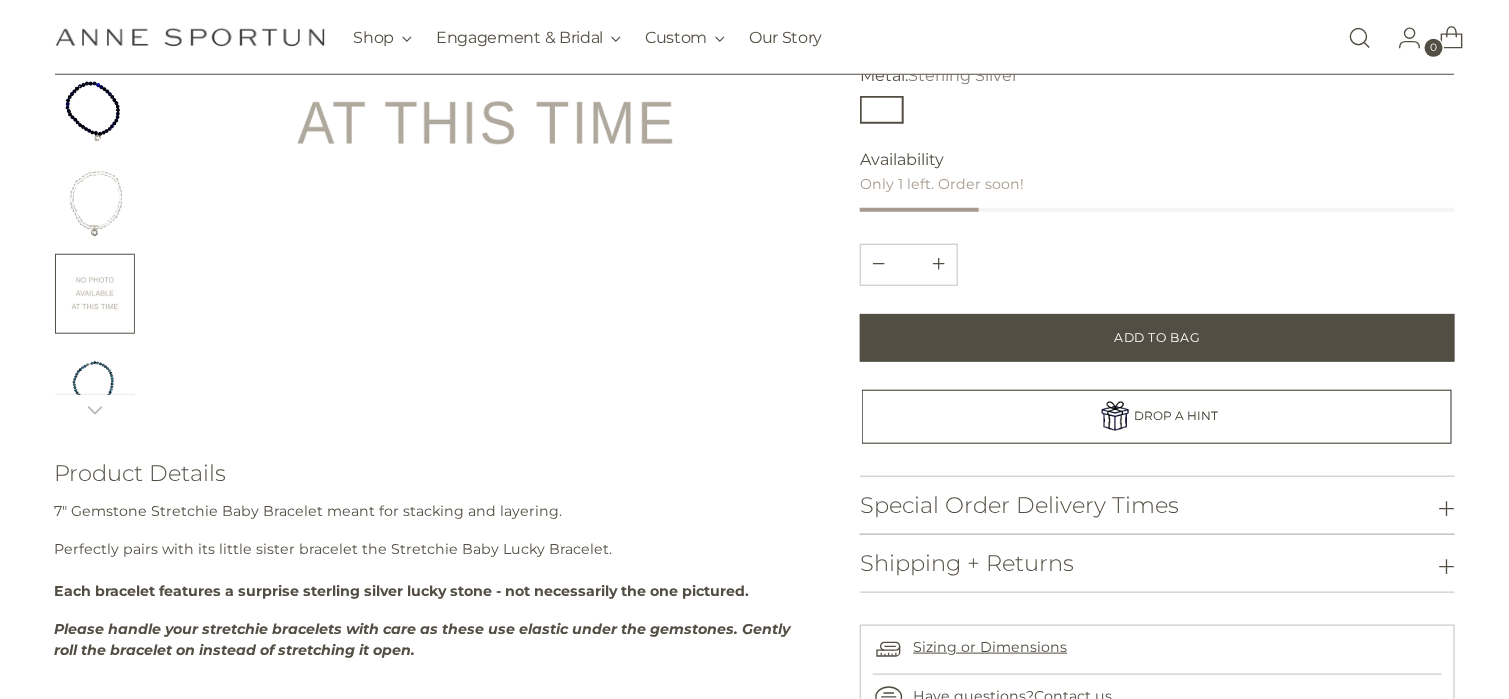 scroll, scrollTop: 300, scrollLeft: 0, axis: vertical 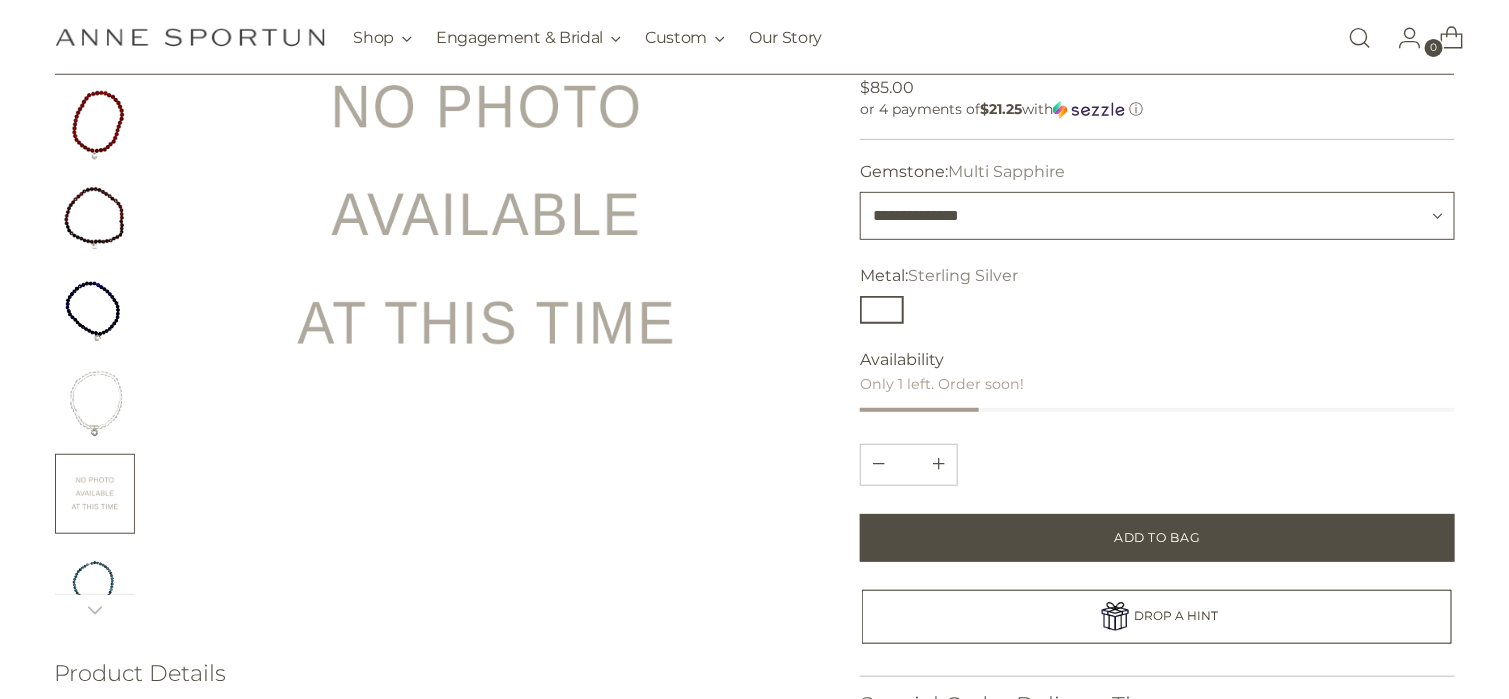 click on "**********" at bounding box center (1157, 216) 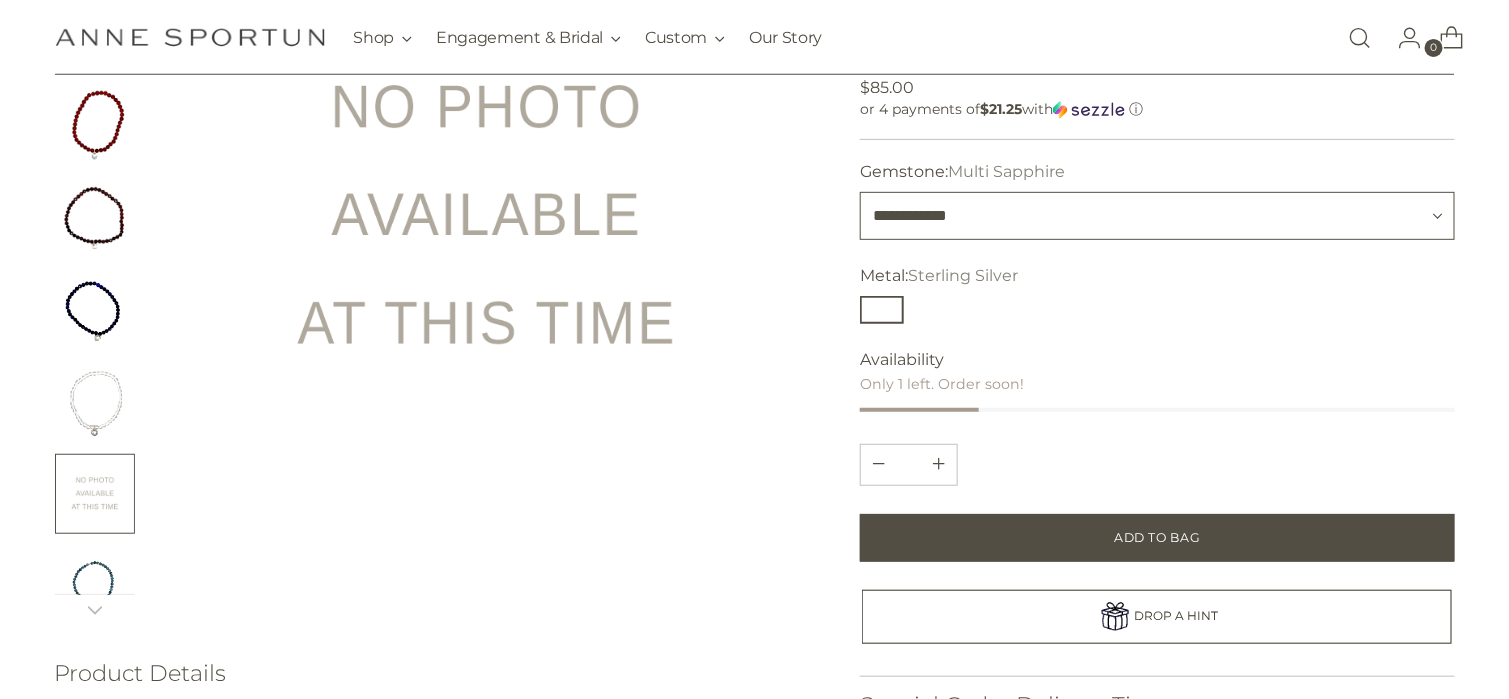 click on "**********" at bounding box center (1157, 216) 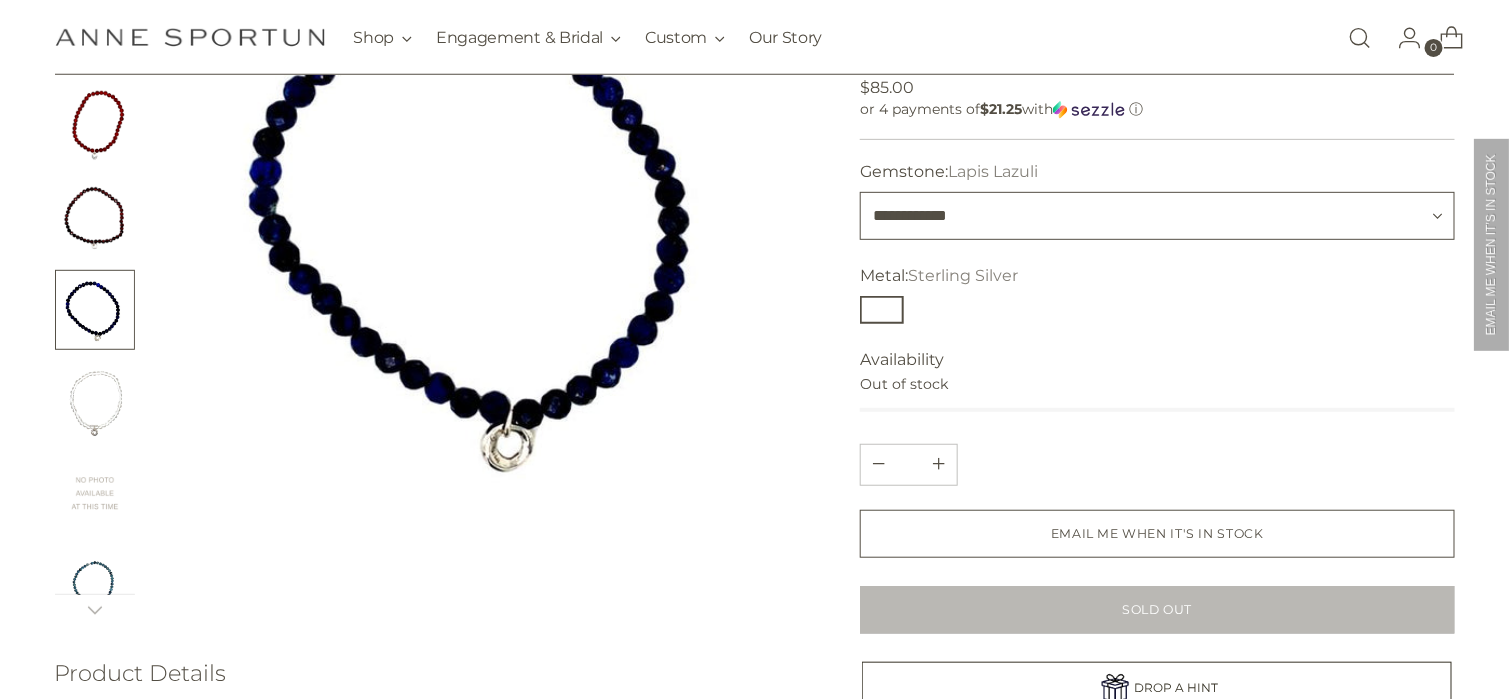 click on "**********" at bounding box center [1157, 216] 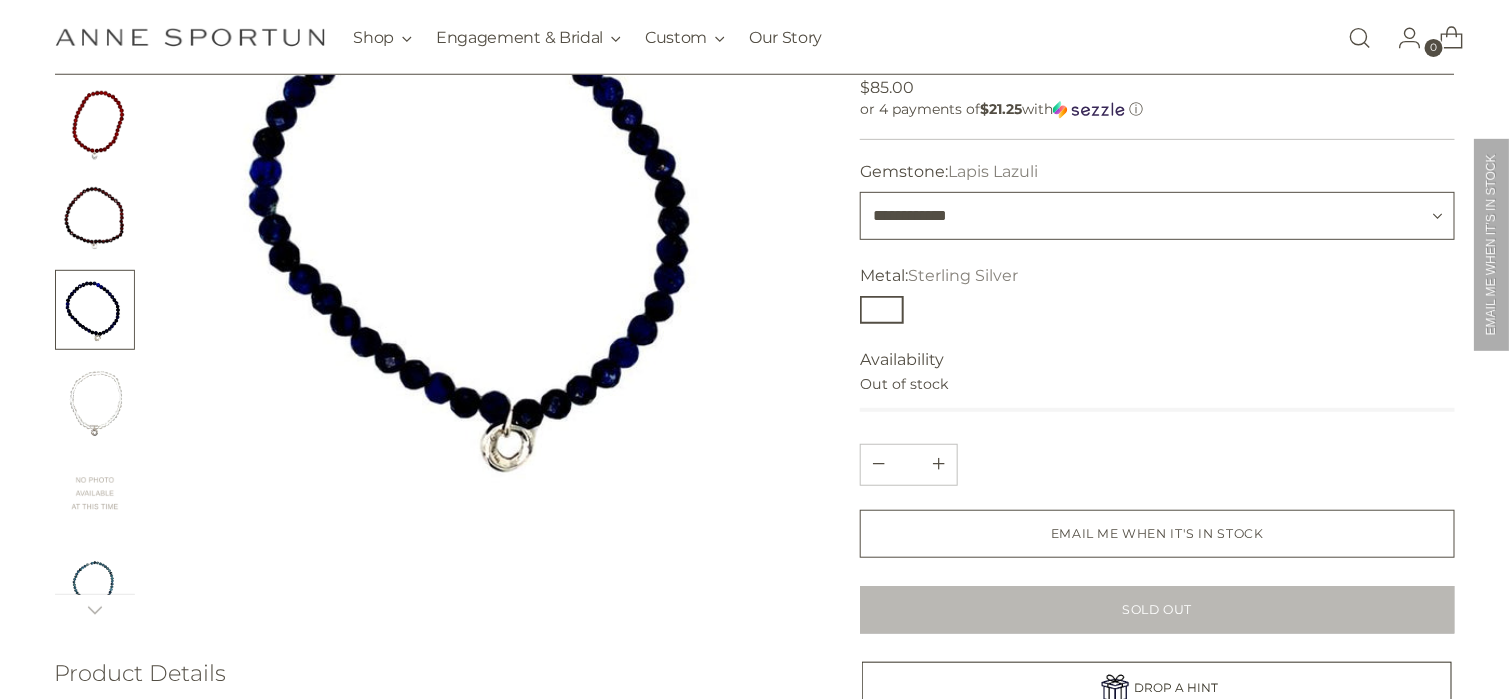 select on "**********" 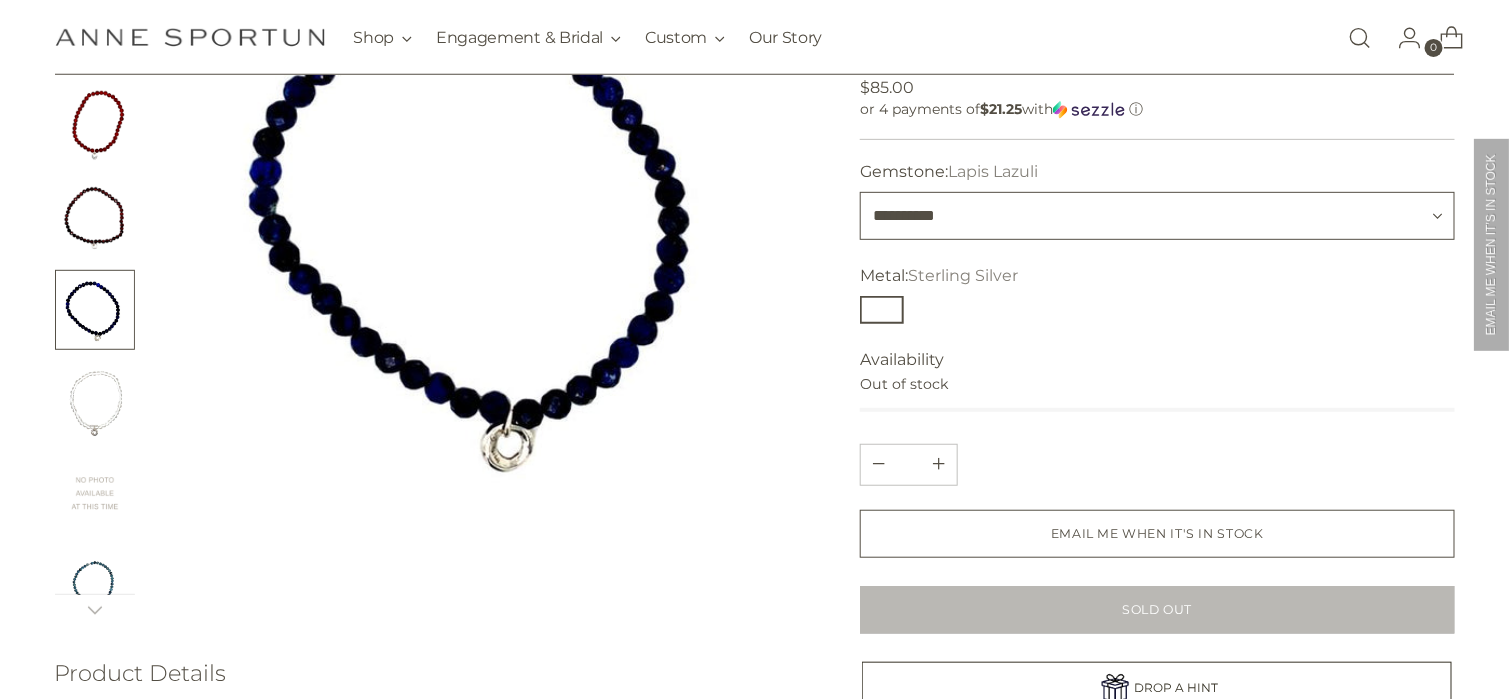 click on "**********" at bounding box center (1157, 216) 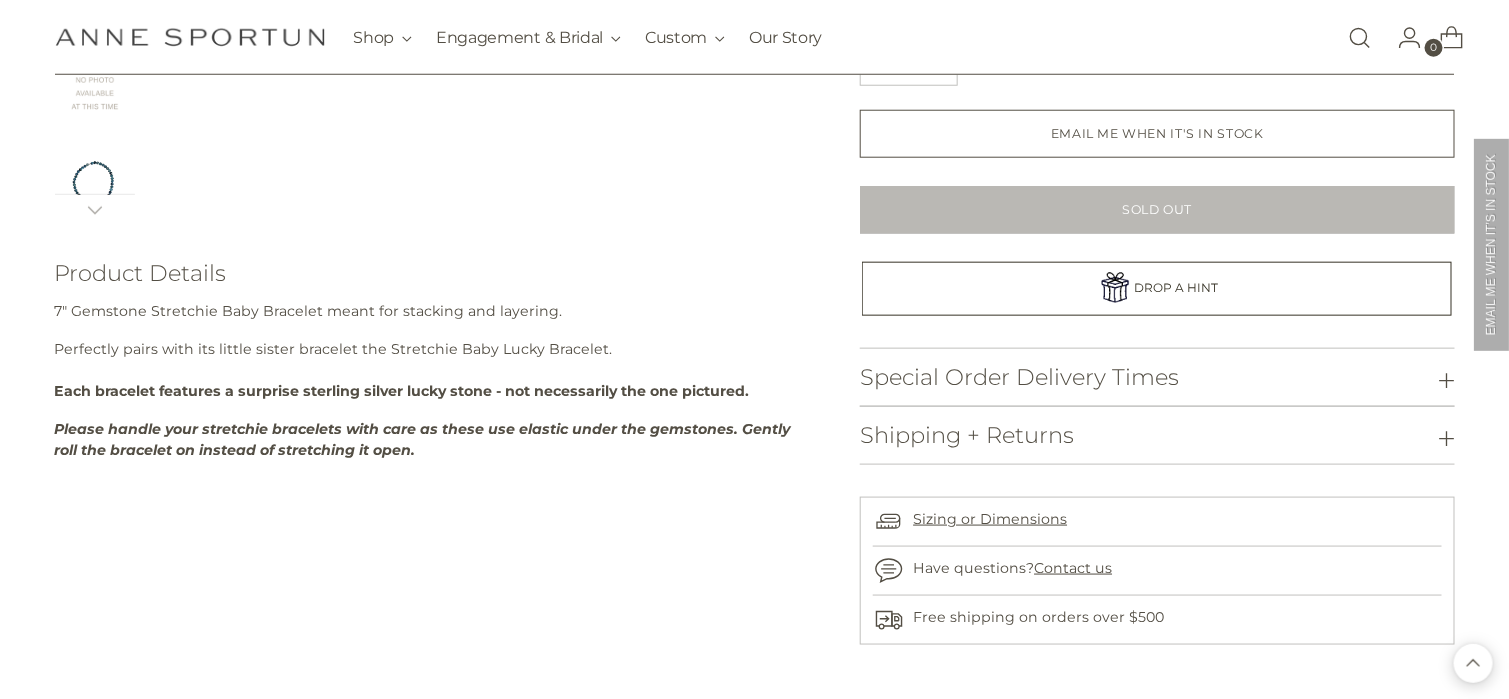 scroll, scrollTop: 500, scrollLeft: 0, axis: vertical 